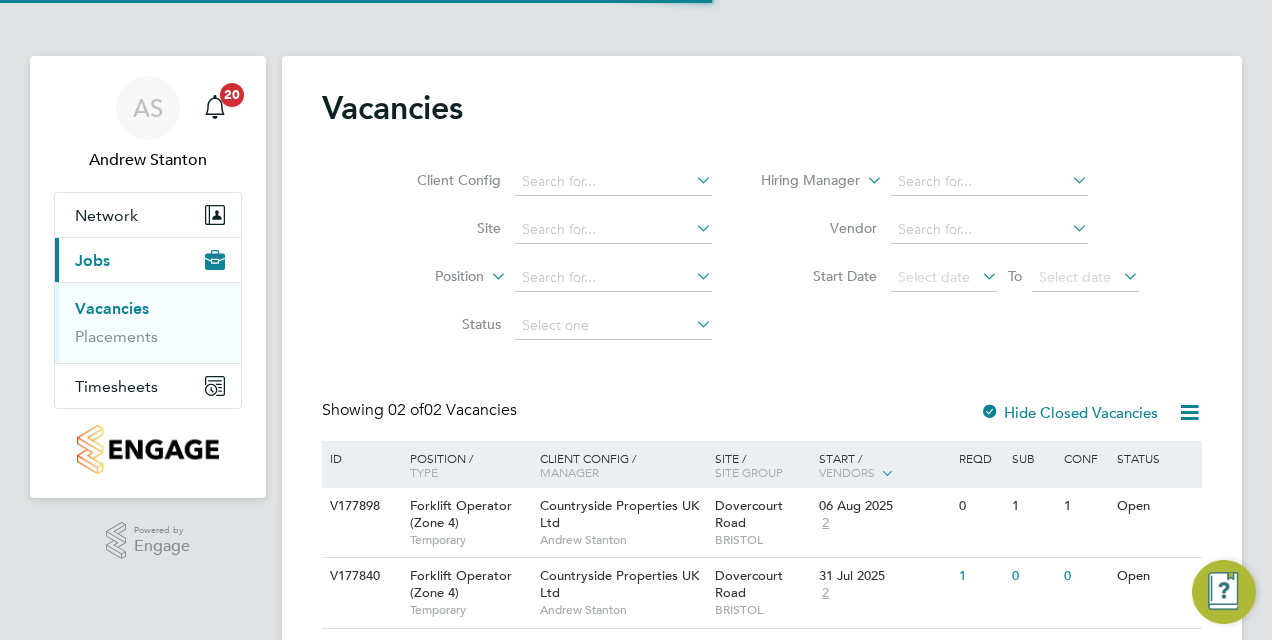 scroll, scrollTop: 0, scrollLeft: 0, axis: both 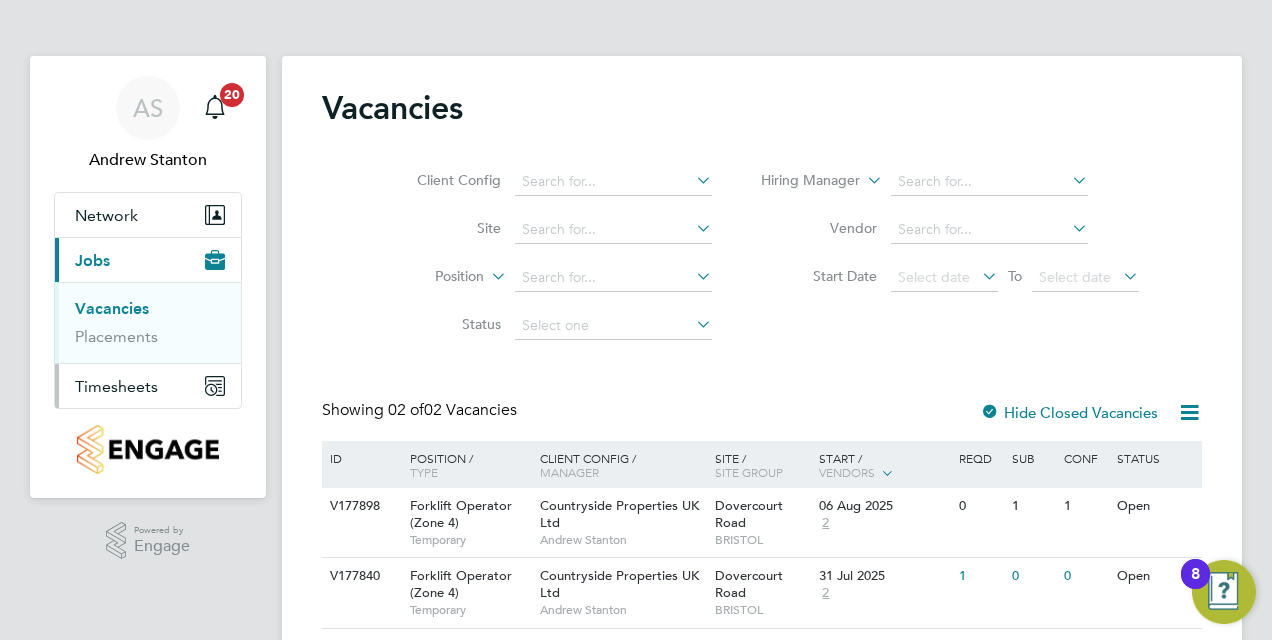 click on "Timesheets" at bounding box center (116, 386) 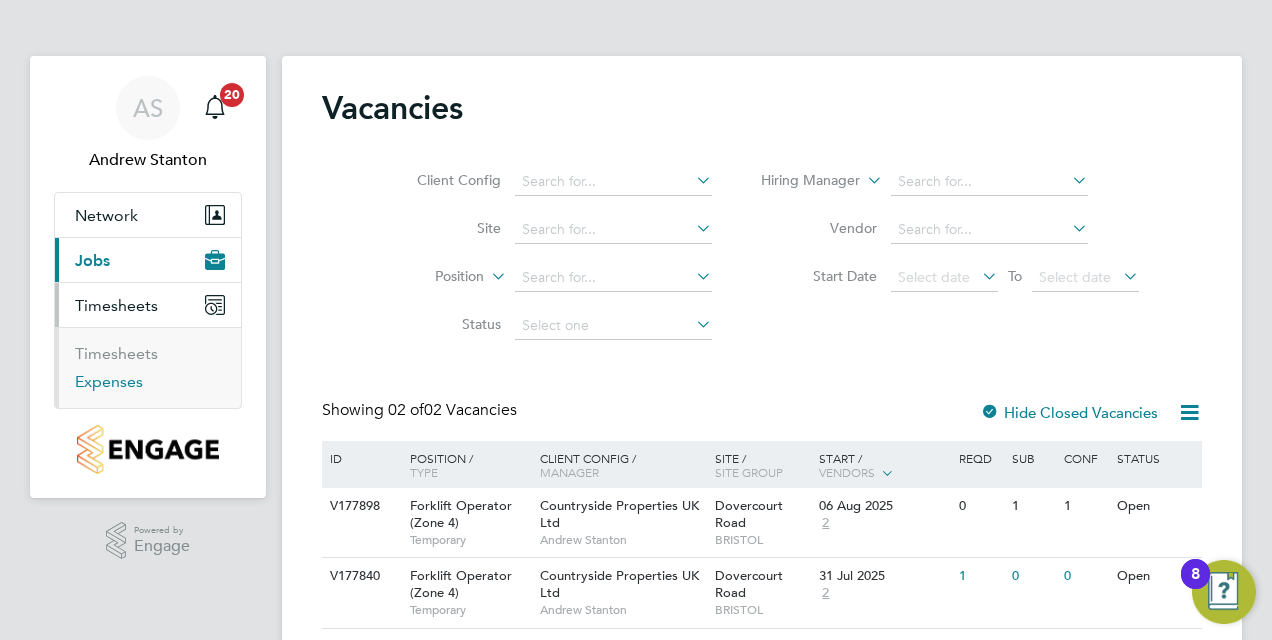 click on "Expenses" at bounding box center [109, 381] 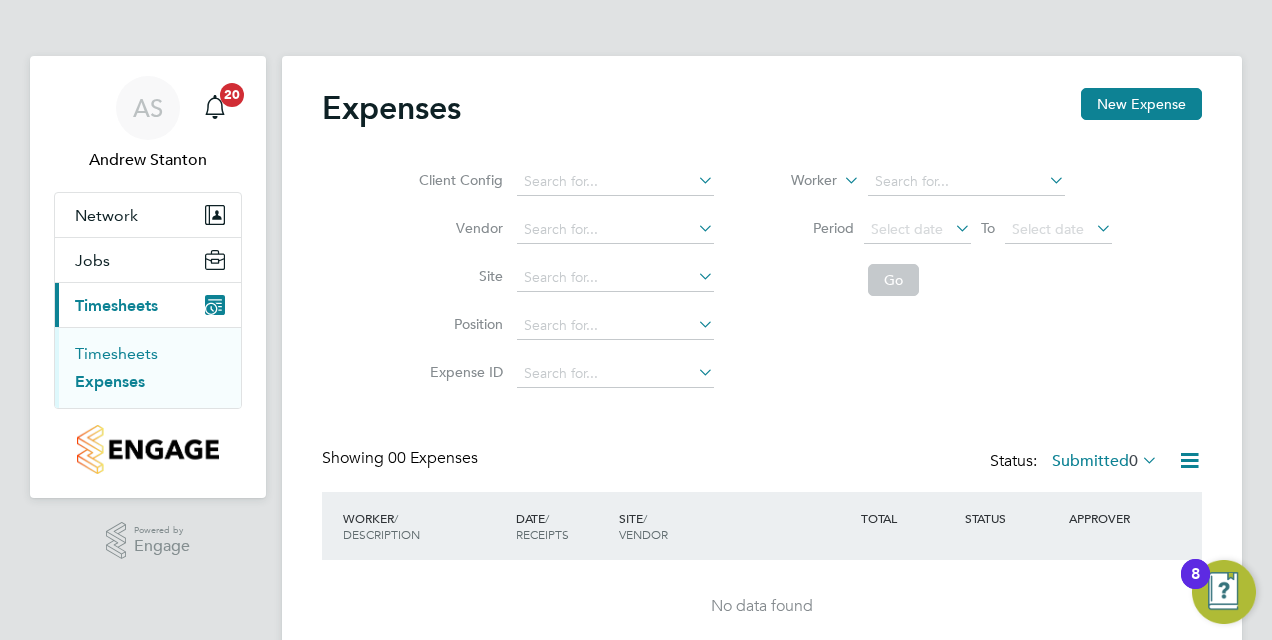 click on "Timesheets" at bounding box center [116, 353] 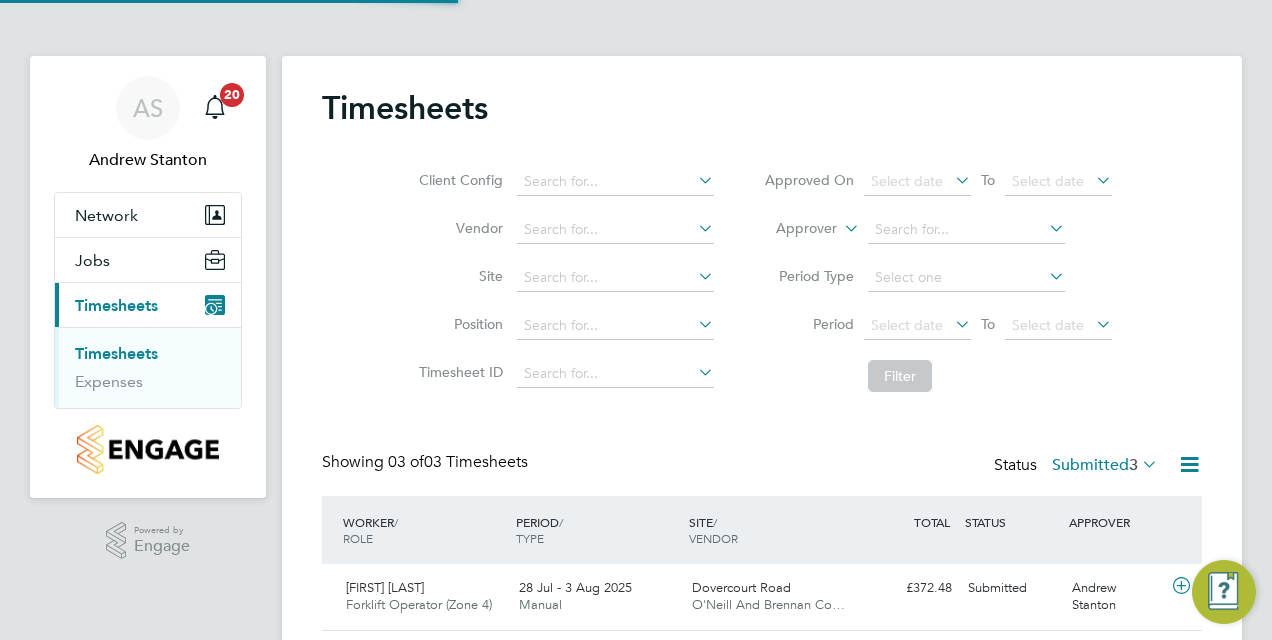 scroll, scrollTop: 10, scrollLeft: 10, axis: both 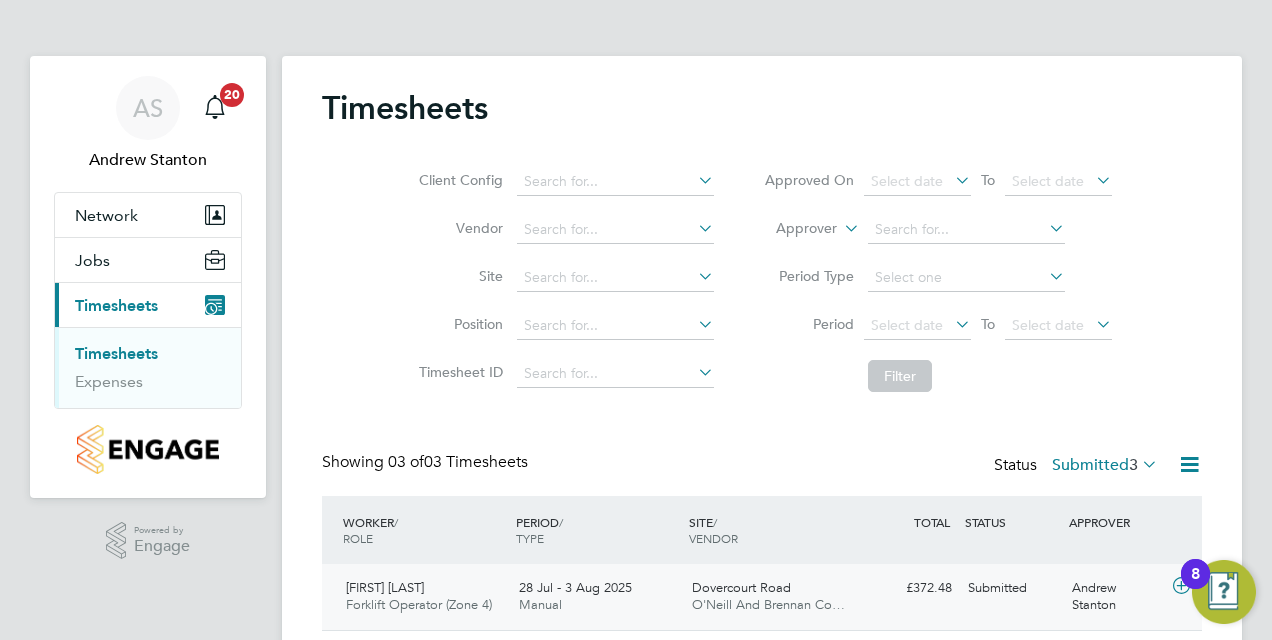 click on "[FIRST] [LAST]" 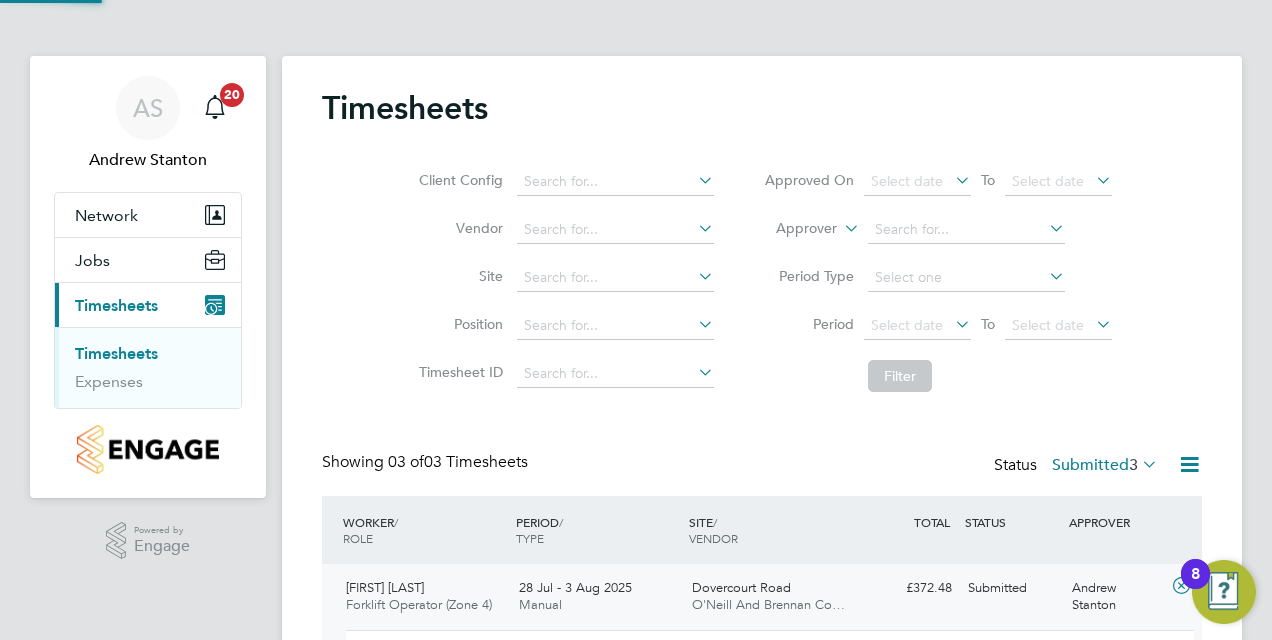 scroll, scrollTop: 10, scrollLeft: 10, axis: both 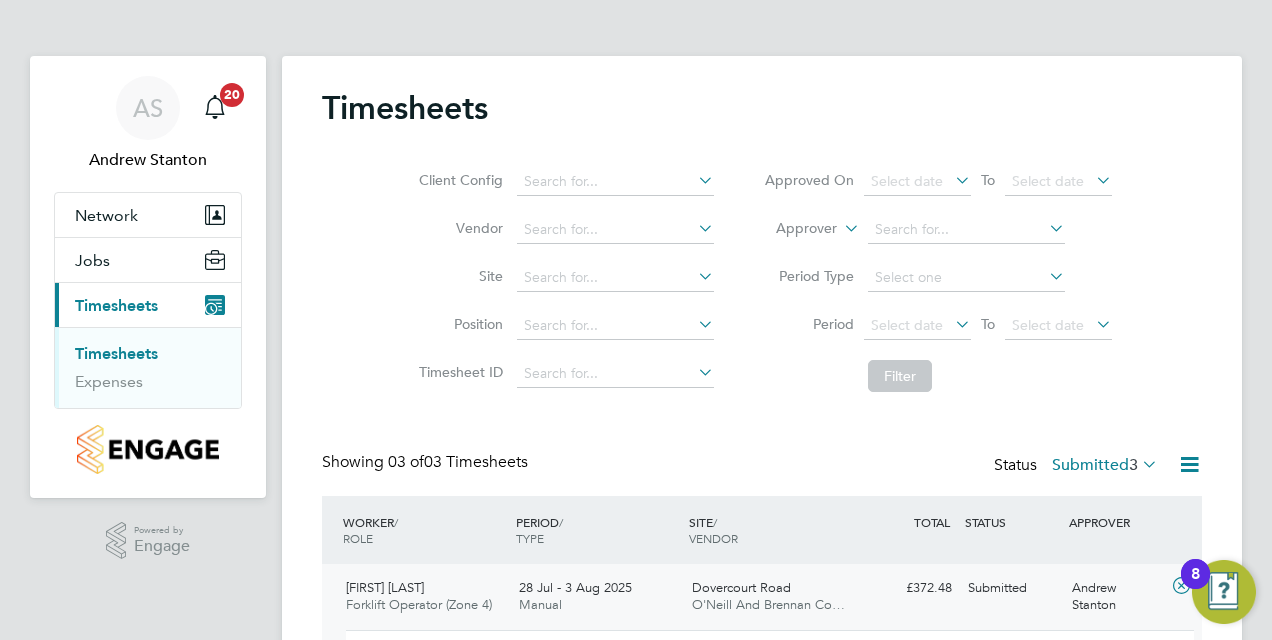 click on "[FIRST] [LAST]" 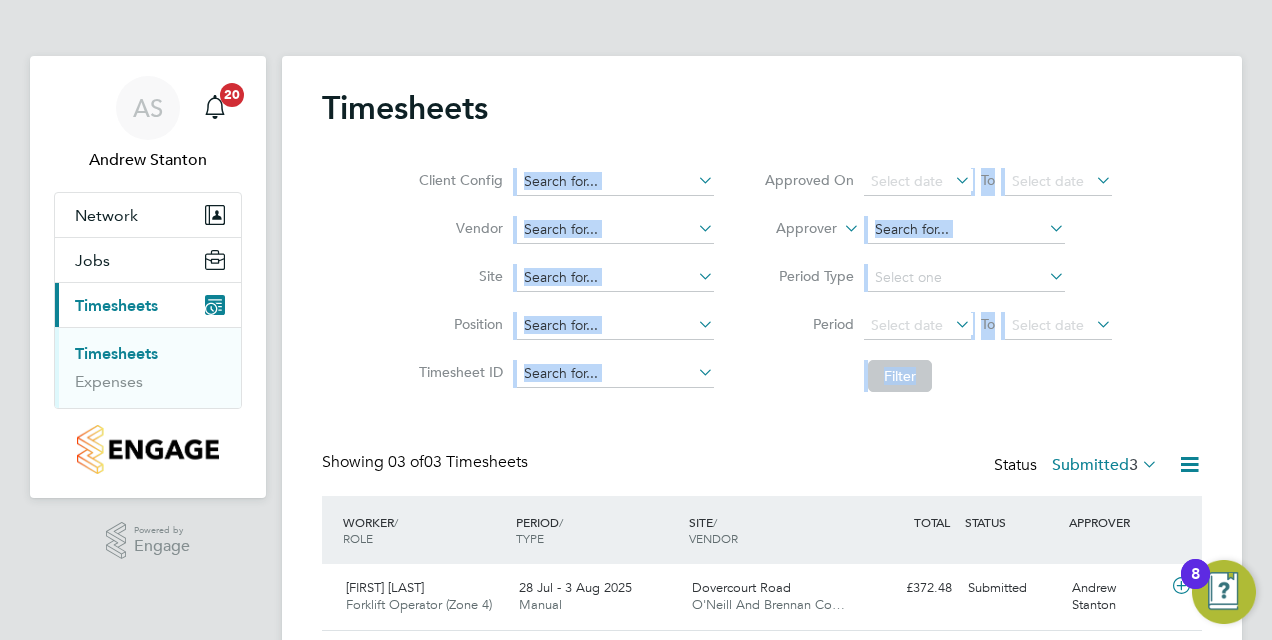 drag, startPoint x: 1268, startPoint y: 129, endPoint x: 1264, endPoint y: 256, distance: 127.06297 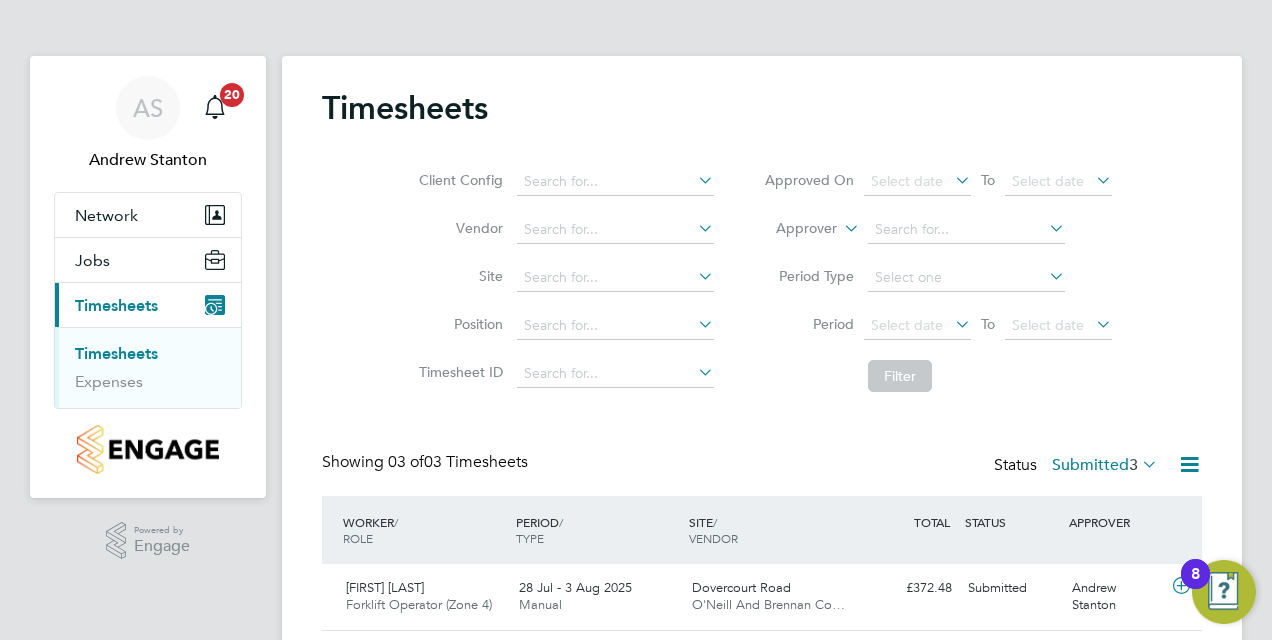 click on "Showing   03 of  03 Timesheets Status  Submitted  3" 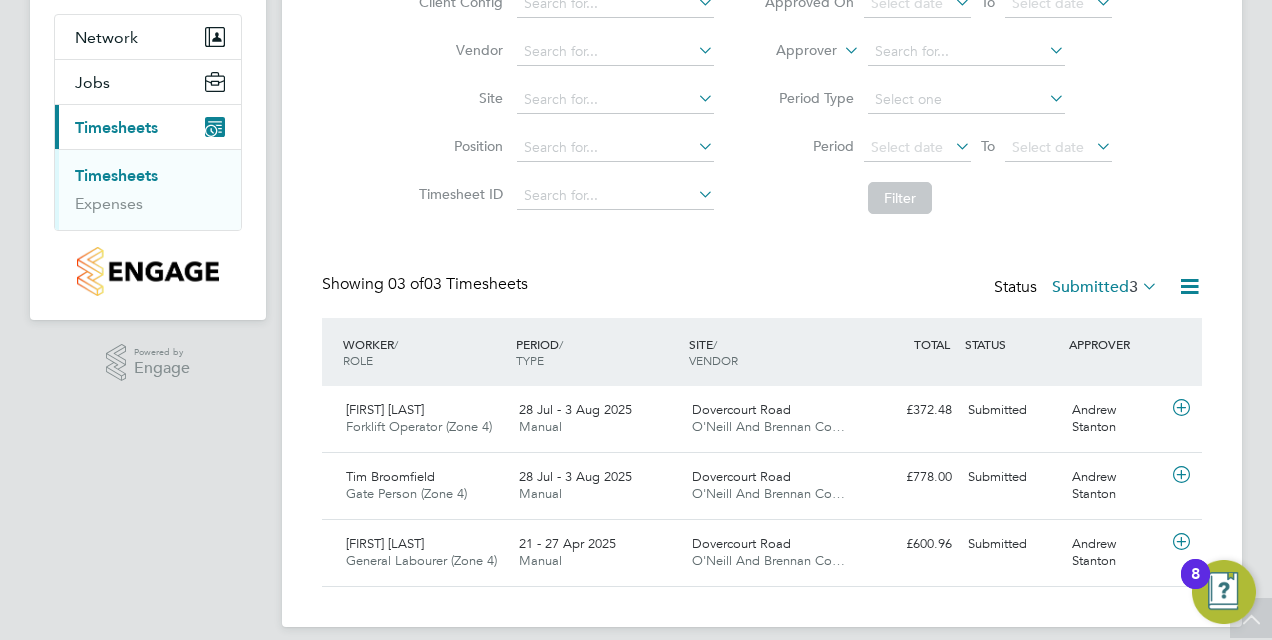 scroll, scrollTop: 194, scrollLeft: 0, axis: vertical 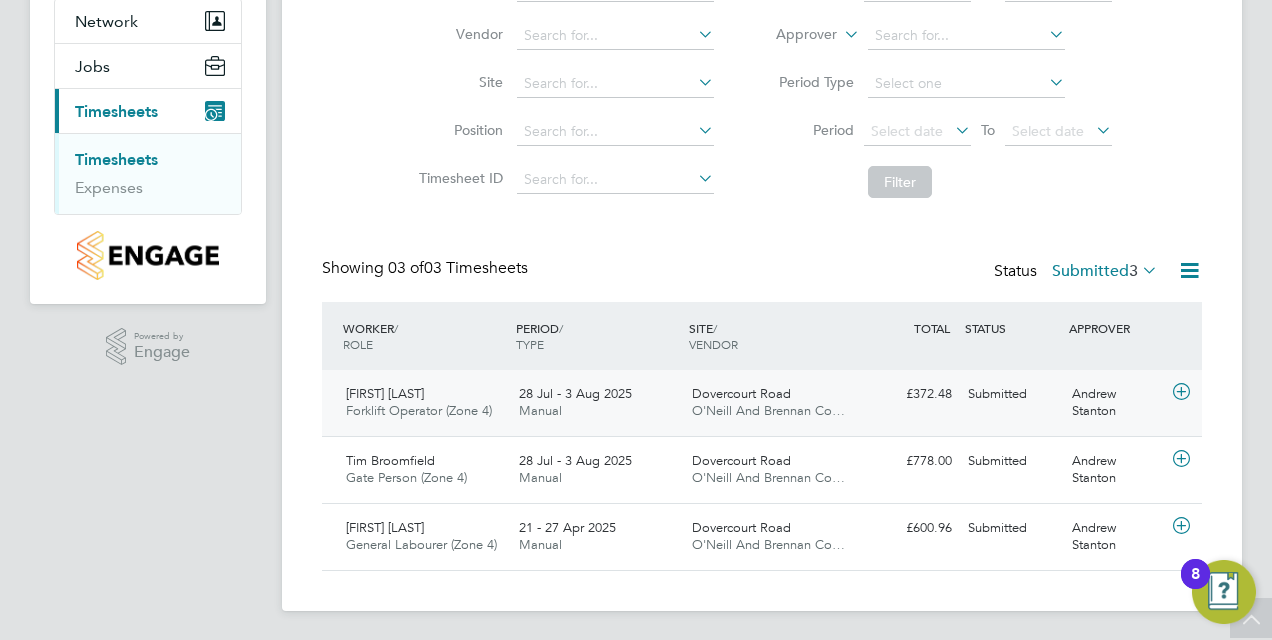 click 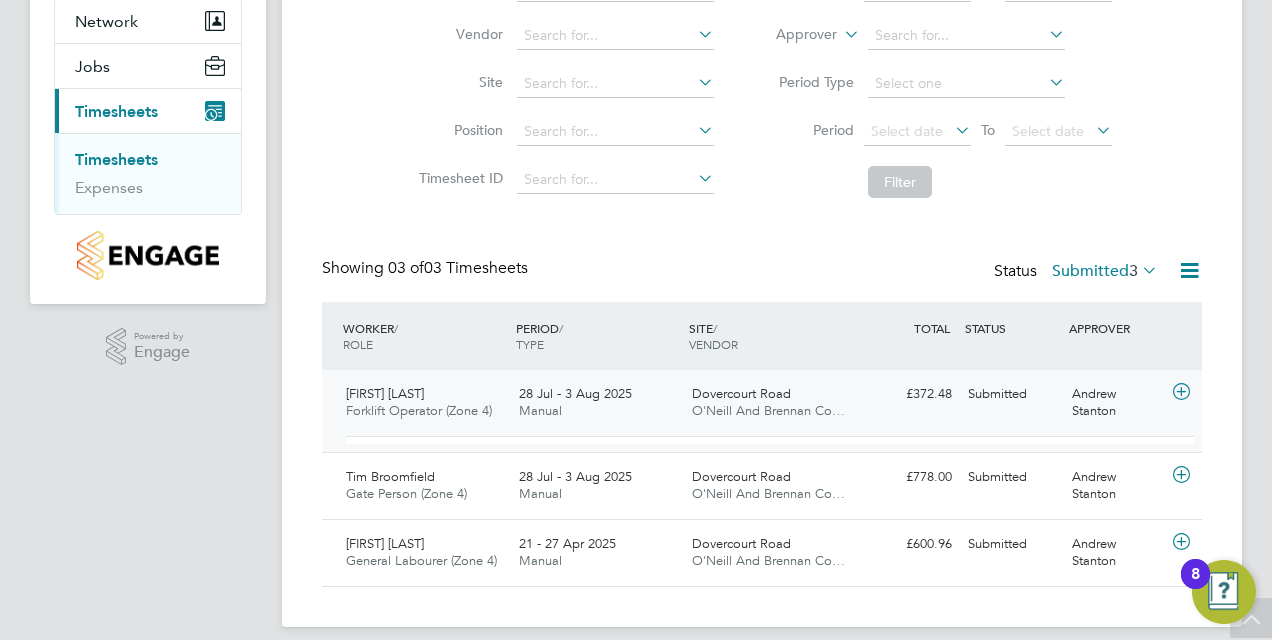 scroll, scrollTop: 10, scrollLeft: 10, axis: both 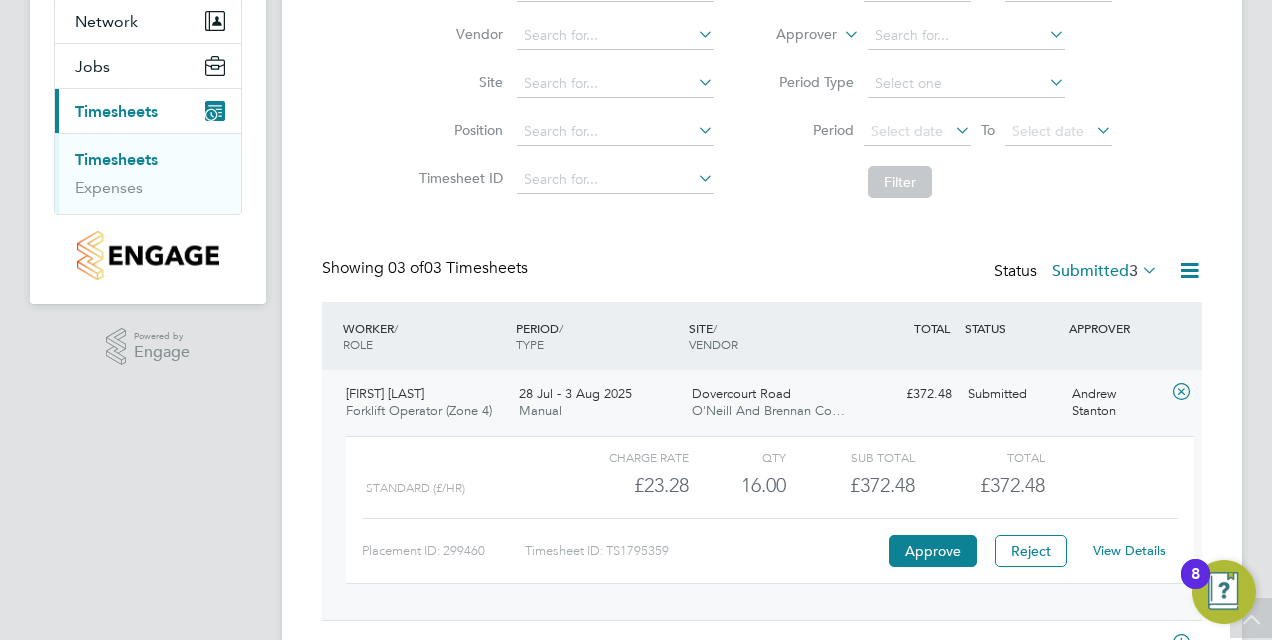 click on "View Details" 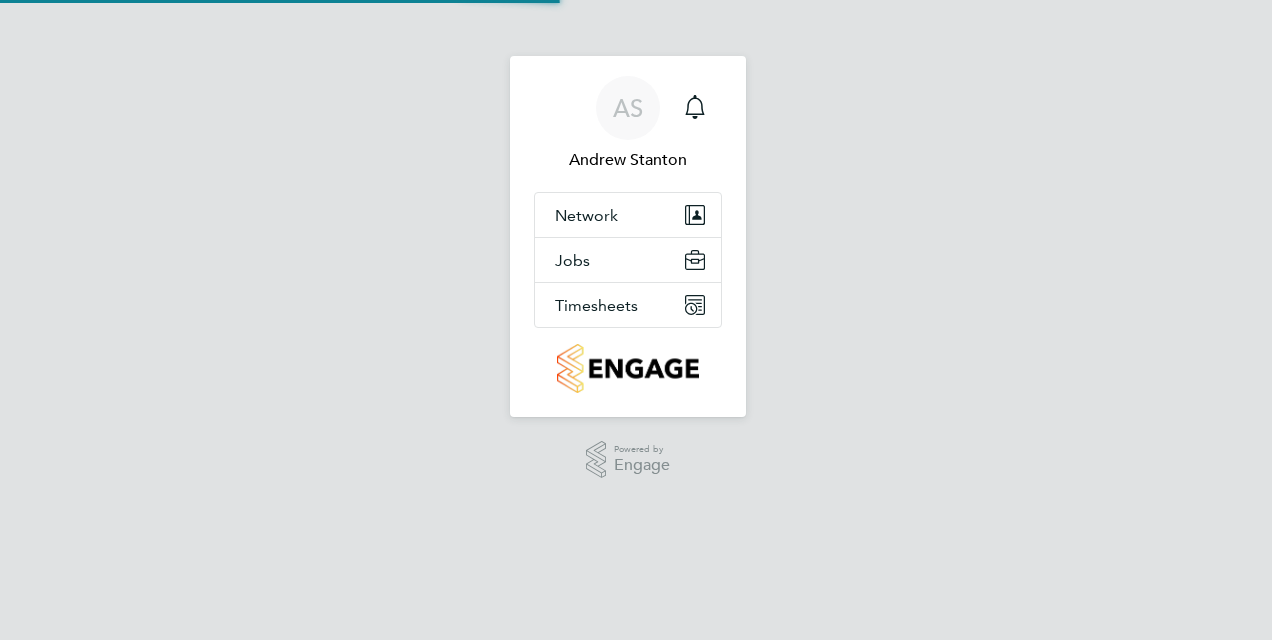 scroll, scrollTop: 0, scrollLeft: 0, axis: both 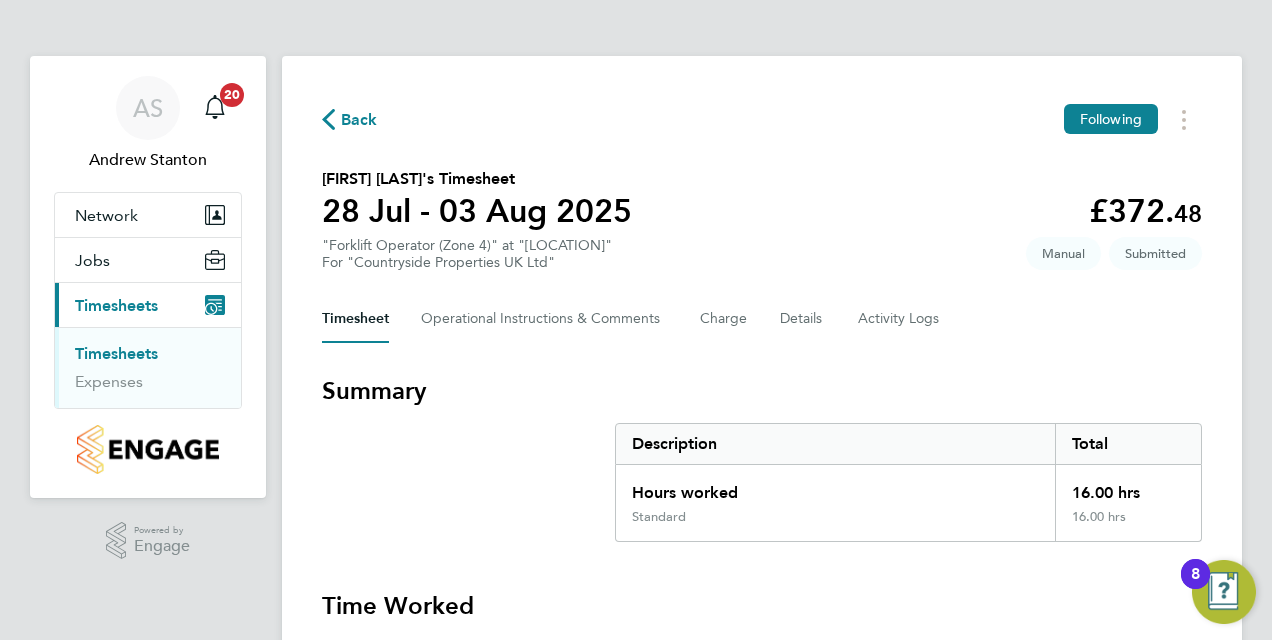 type 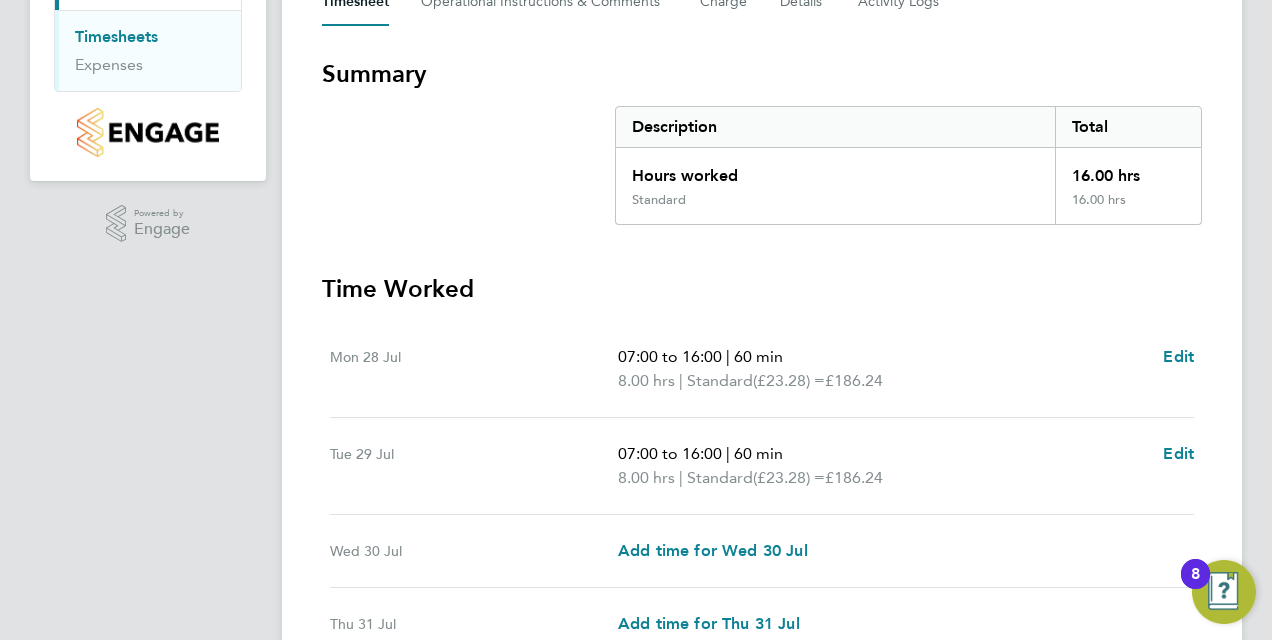 scroll, scrollTop: 320, scrollLeft: 0, axis: vertical 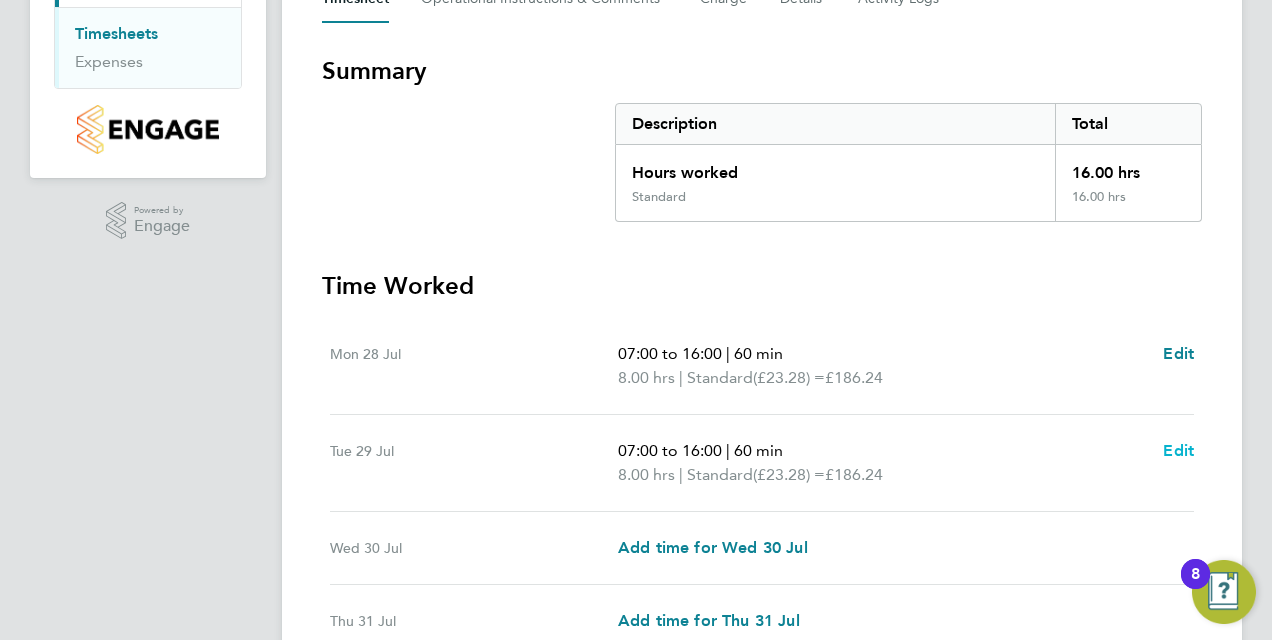 click on "Edit" at bounding box center [1178, 450] 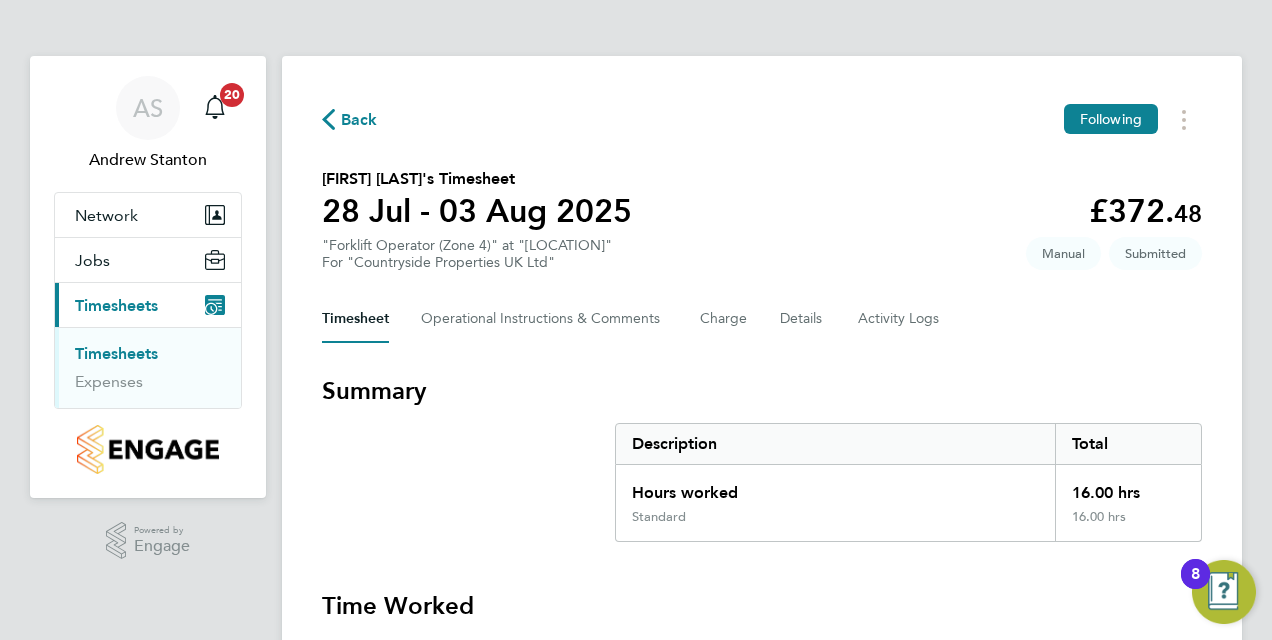 select on "60" 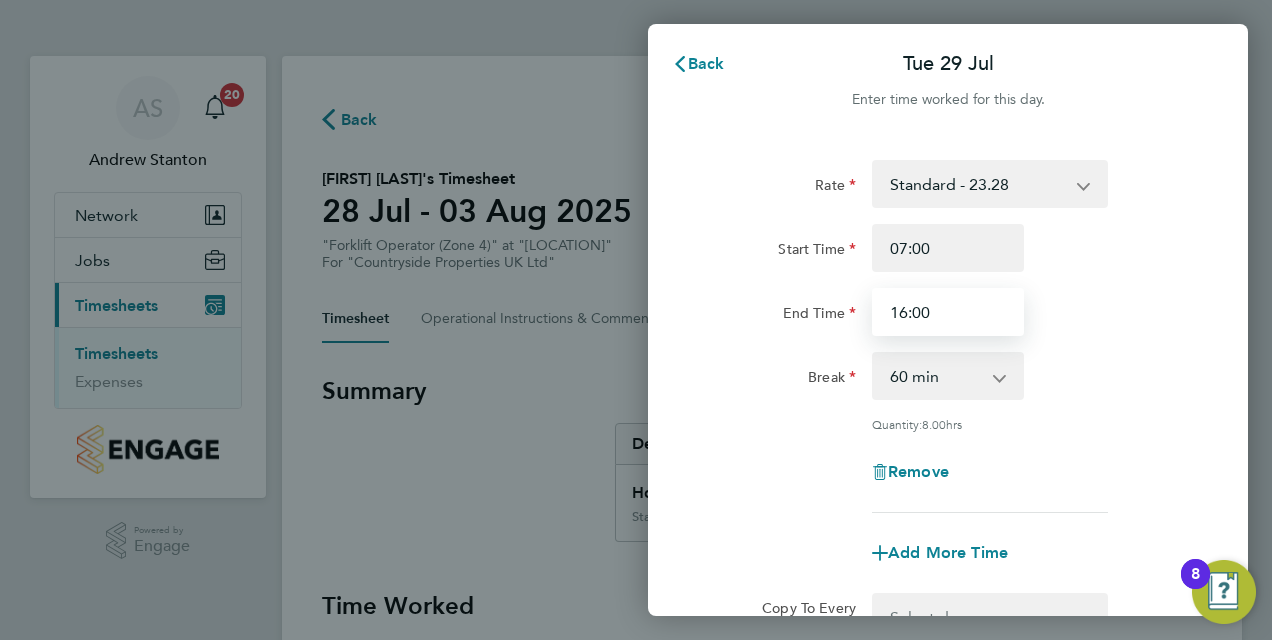 click on "16:00" at bounding box center (948, 312) 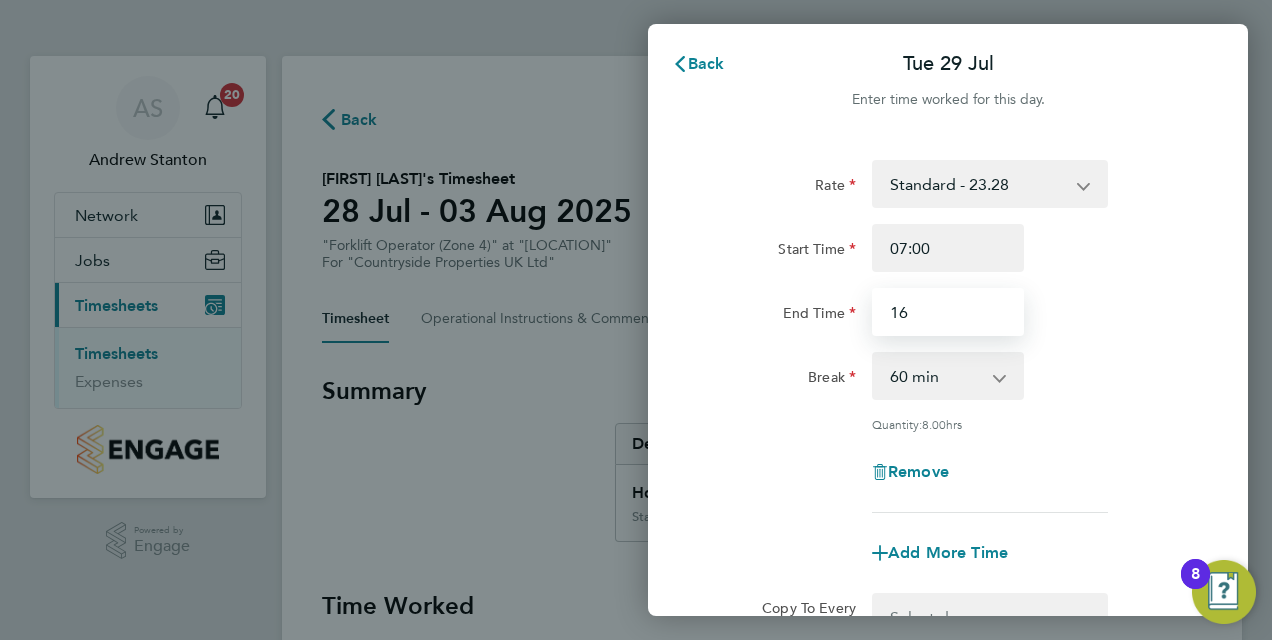 type on "1" 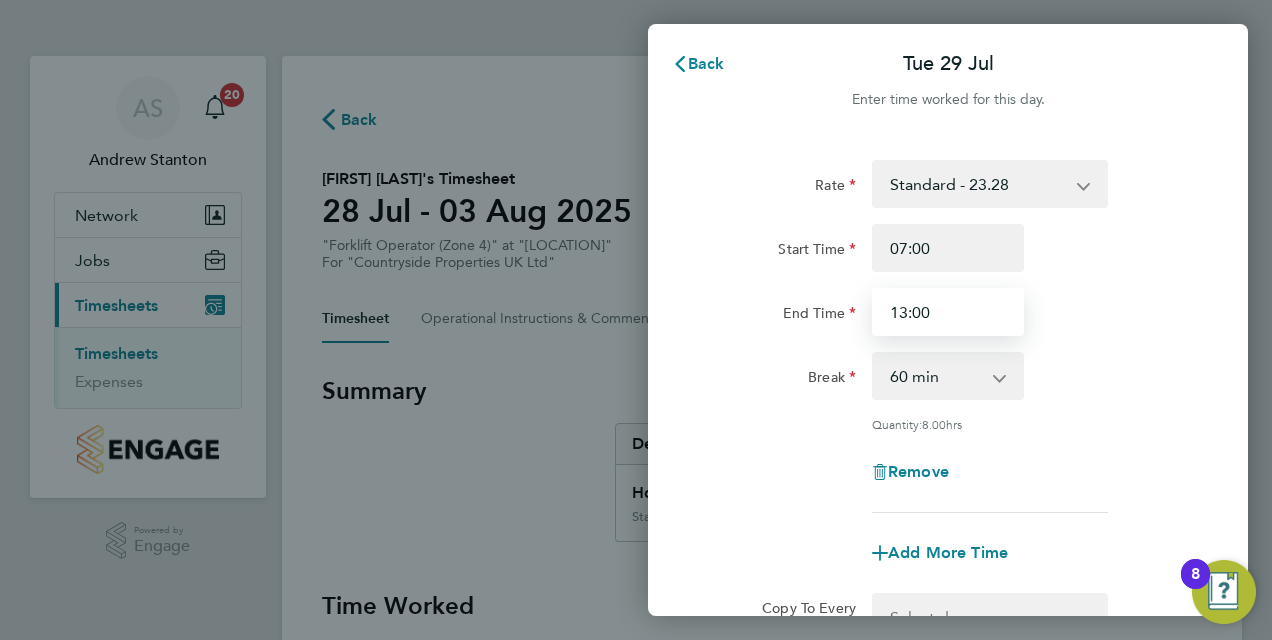 type on "13:00" 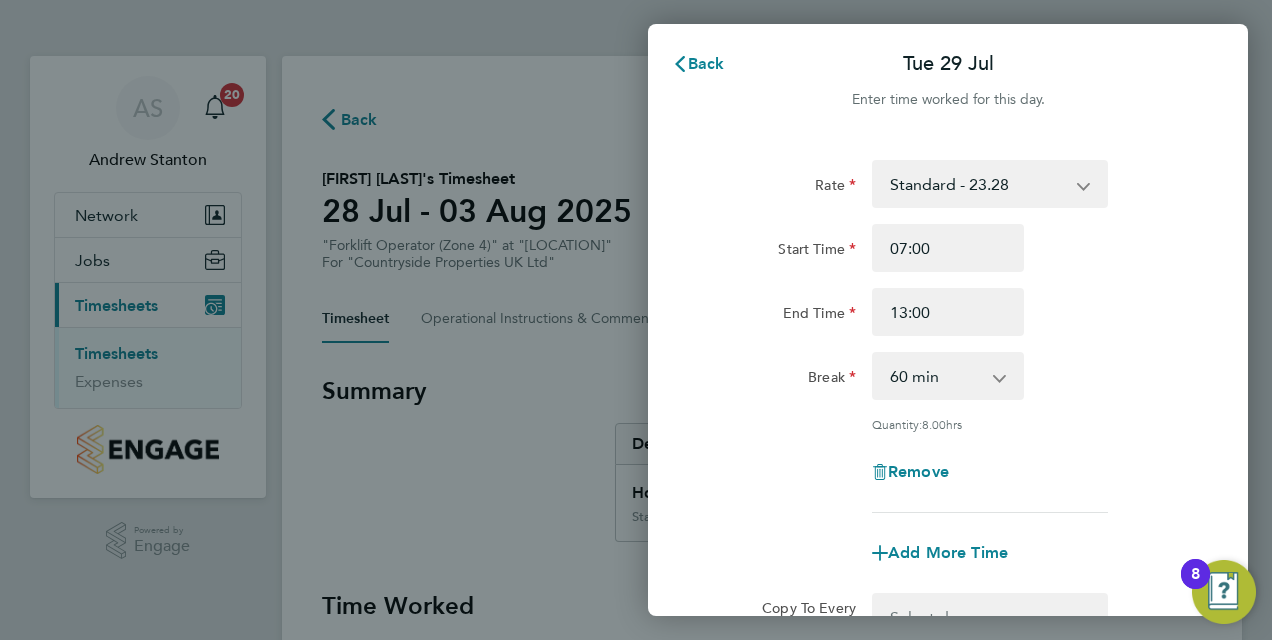 click on "Rate  Standard - 23.28
Start Time 07:00 End Time 13:00 Break  0 min   15 min   30 min   45 min   60 min   75 min   90 min
Quantity:  8.00  hrs
Remove" 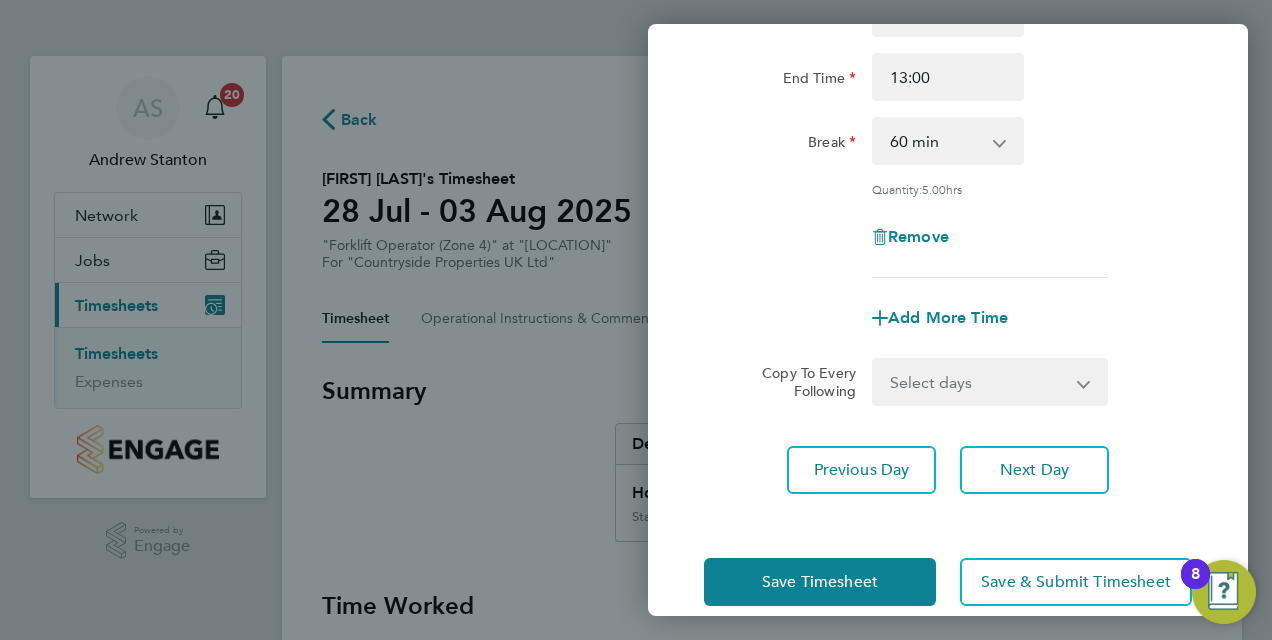 scroll, scrollTop: 240, scrollLeft: 0, axis: vertical 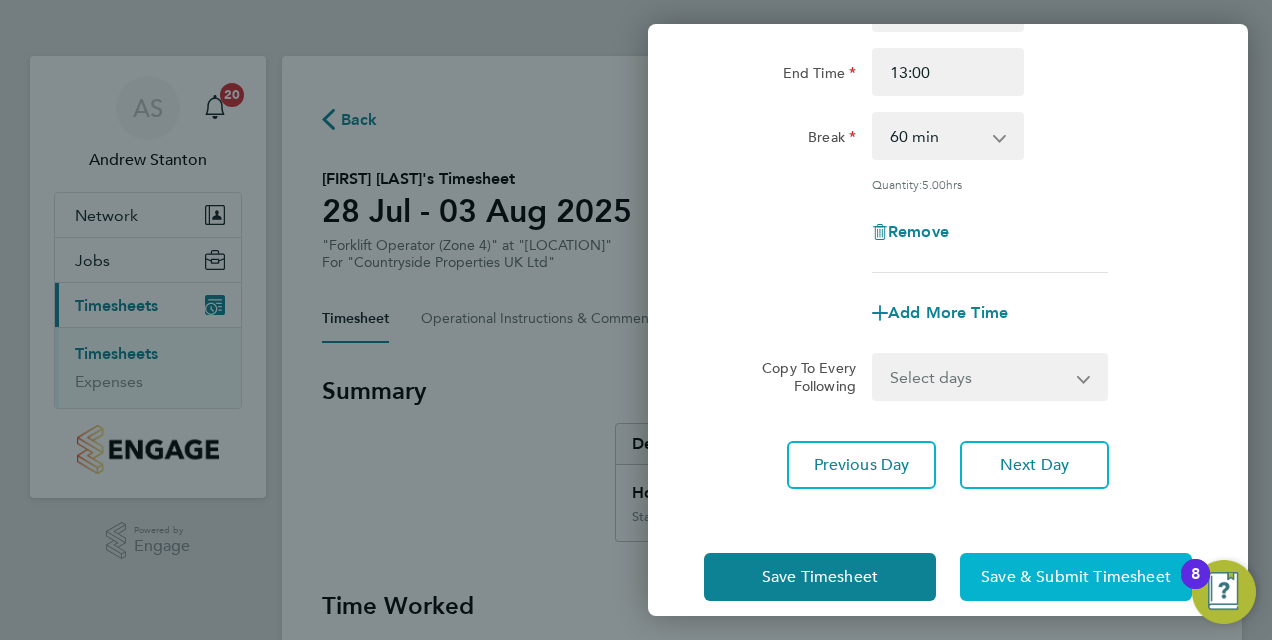 click on "Save & Submit Timesheet" 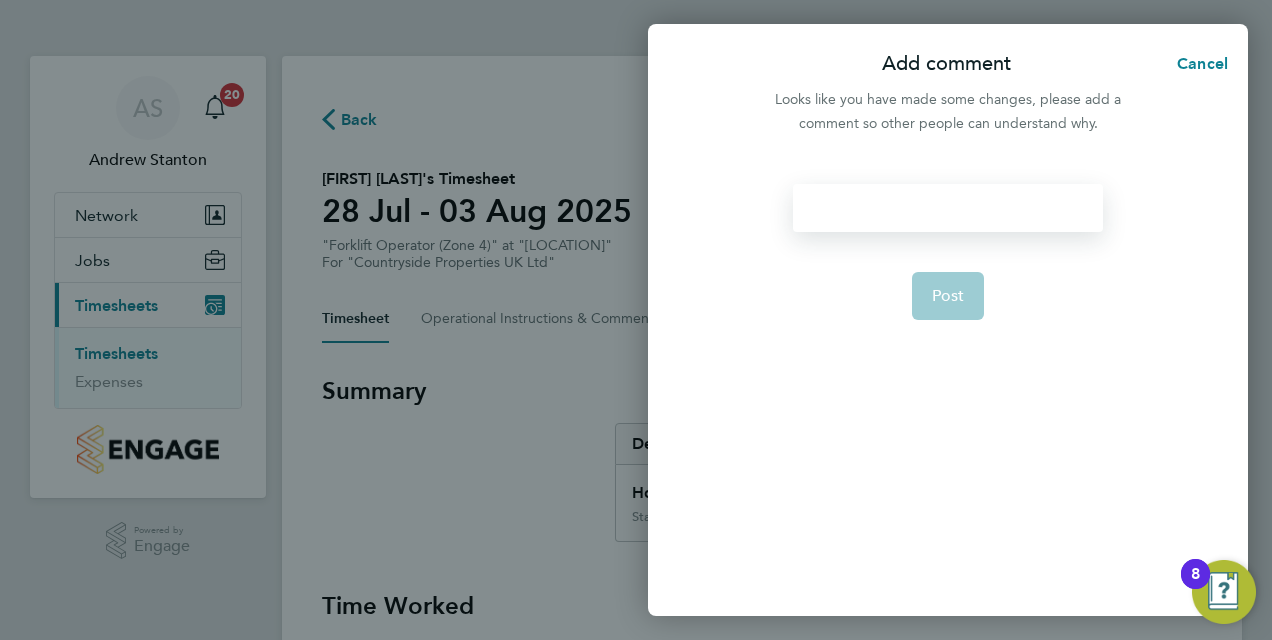 click at bounding box center [947, 208] 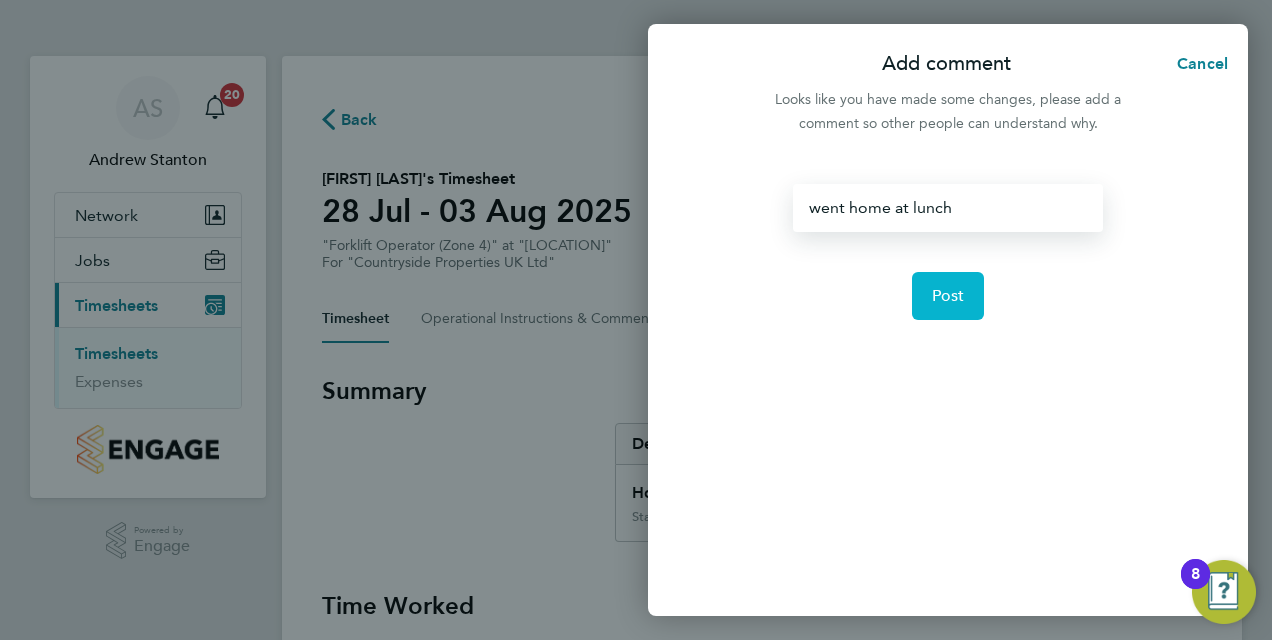 click on "Post" 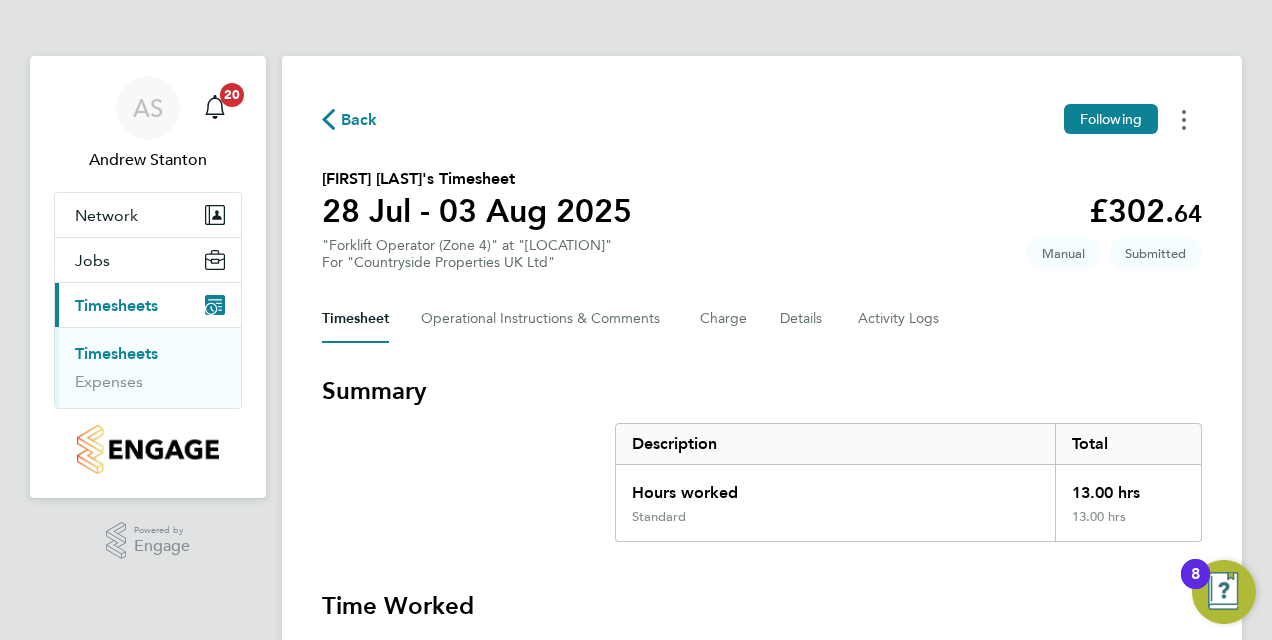 click at bounding box center (1184, 119) 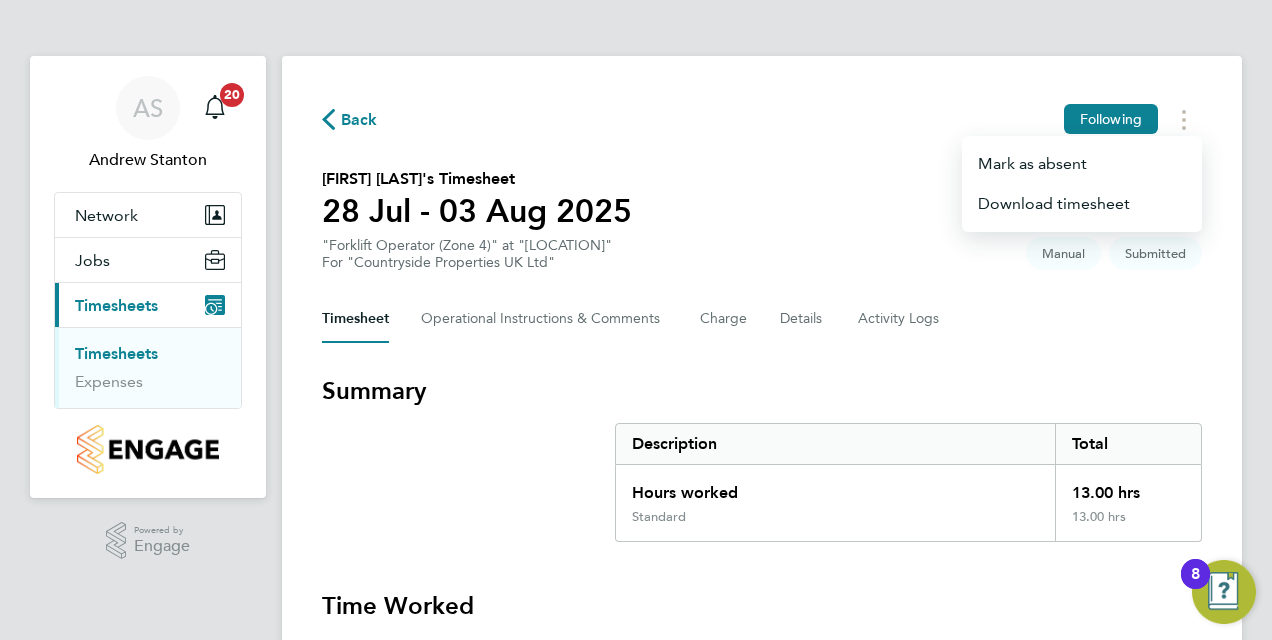 click on "Back  Following
Mark as absent   Download timesheet   Jason O'Reilly's Timesheet   28 Jul - 03 Aug 2025   £302. 64  "Forklift Operator (Zone 4)" at "Dovercourt Road"  For "Countryside Properties UK Ltd"  Submitted   Manual   Timesheet   Operational Instructions & Comments   Charge   Details   Activity Logs   Summary   Description   Total   Hours worked   13.00 hrs   Standard   13.00 hrs   Time Worked   Mon 28 Jul   07:00 to 16:00   |   60 min   8.00 hrs   |   Standard   (£23.28) =   £186.24   Edit   Tue 29 Jul   07:00 to 13:00   |   60 min   5.00 hrs   |   Standard   (£23.28) =   £116.40   Edit   Wed 30 Jul   Add time for Wed 30 Jul   Add time for Wed 30 Jul   Thu 31 Jul   Add time for Thu 31 Jul   Add time for Thu 31 Jul   Fri 01 Aug   Add time for Fri 01 Aug   Add time for Fri 01 Aug   Sat 02 Aug   Add time for Sat 02 Aug   Add time for Sat 02 Aug   Sun 03 Aug   Add time for Sun 03 Aug   Add time for Sun 03 Aug   Approve Timesheet   Reject Timesheet" 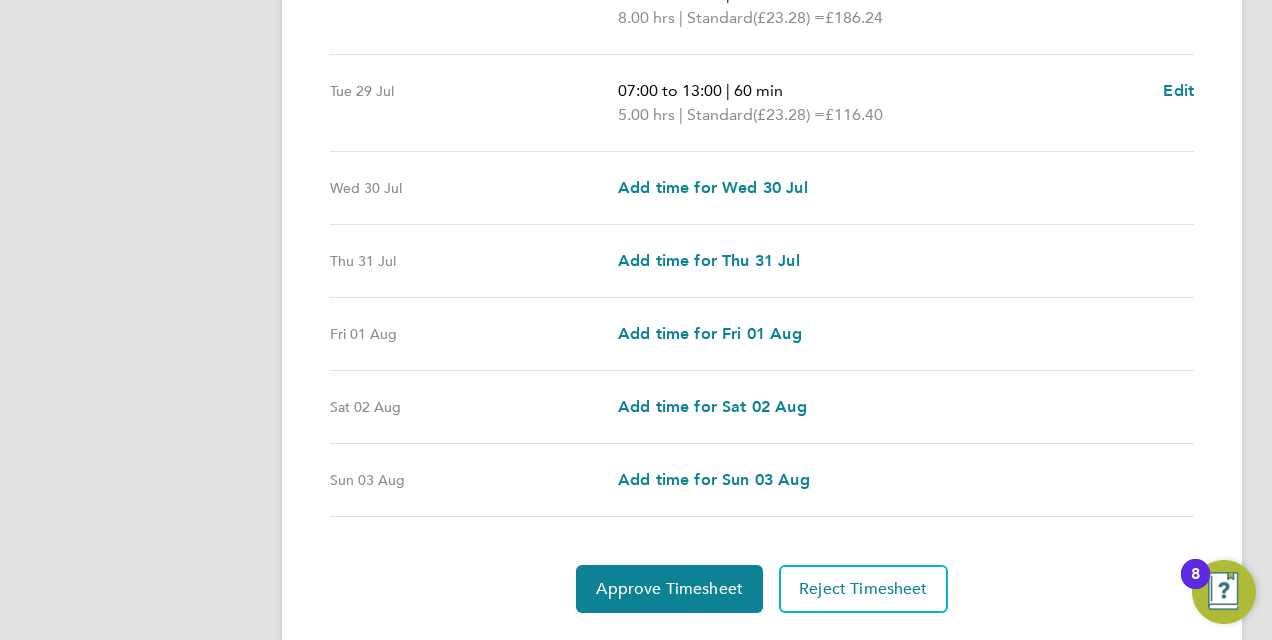 scroll, scrollTop: 720, scrollLeft: 0, axis: vertical 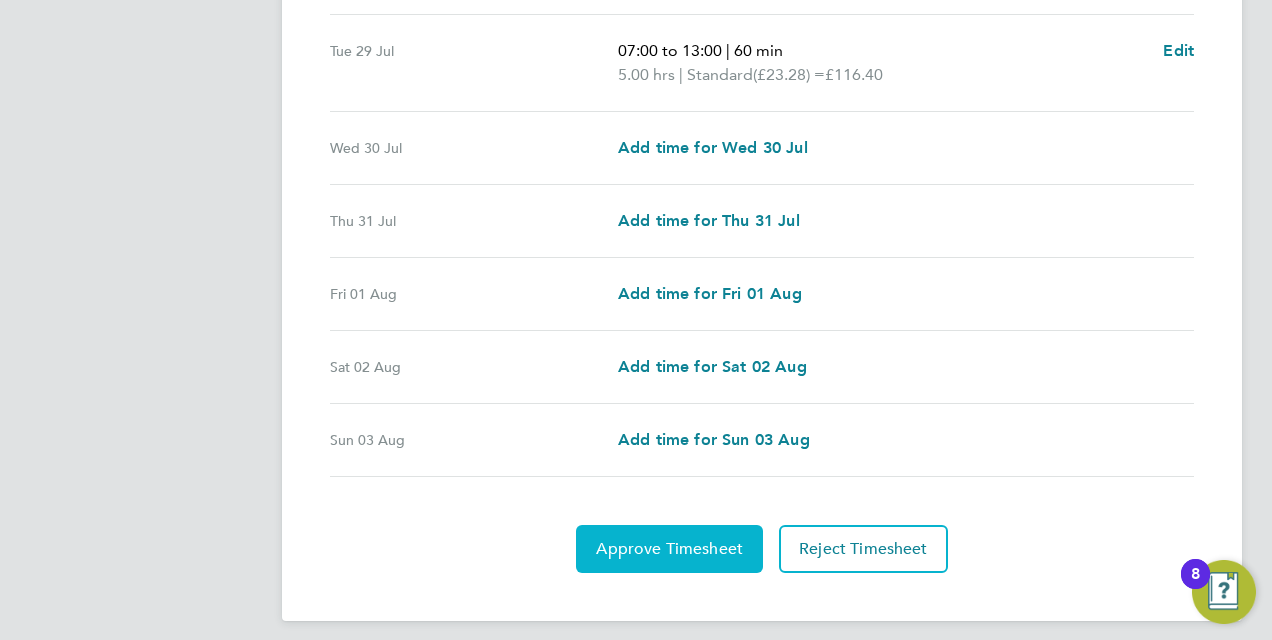 click on "Approve Timesheet" 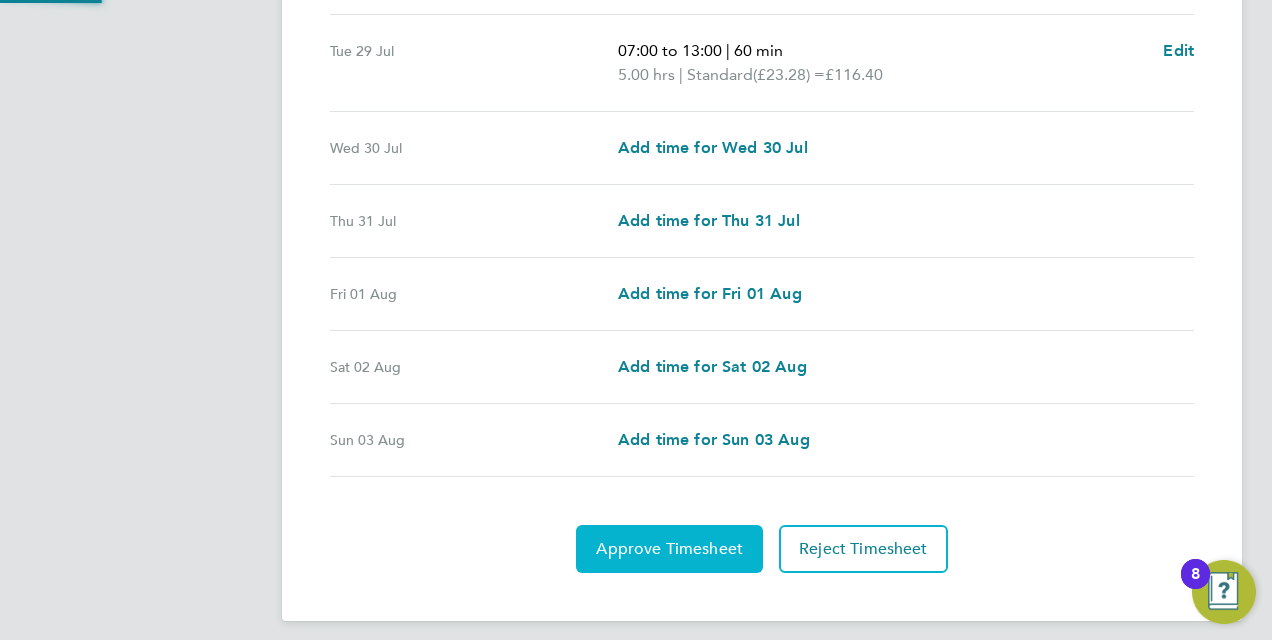 scroll, scrollTop: 0, scrollLeft: 0, axis: both 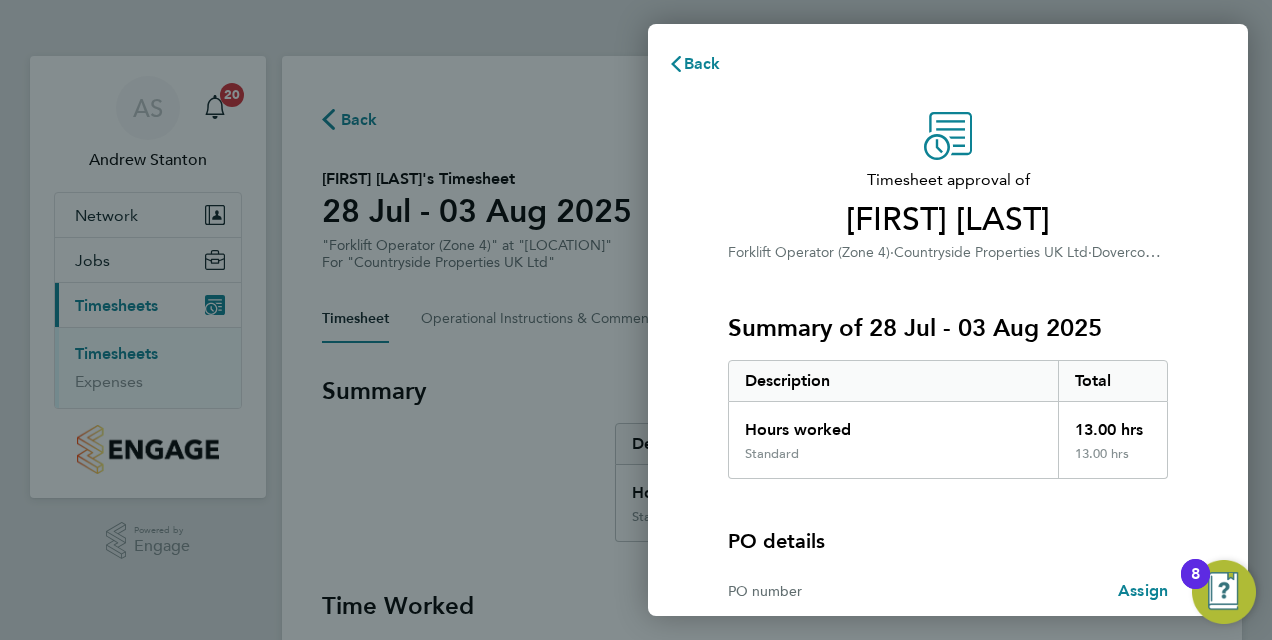 click on "PO details" 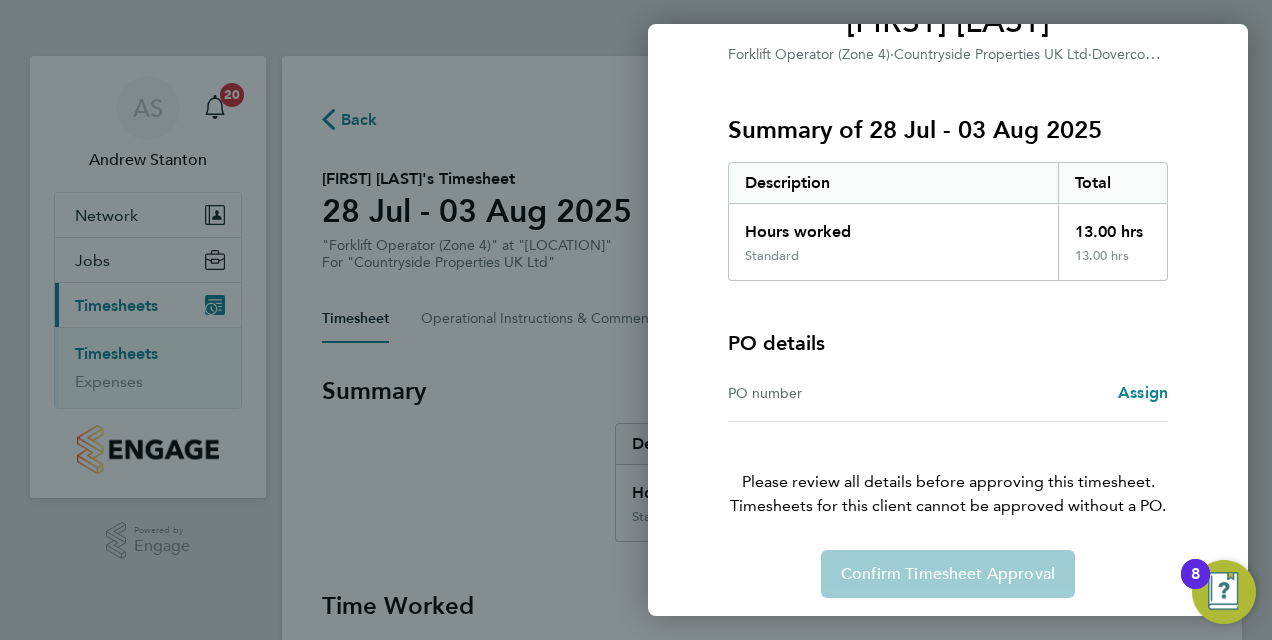 scroll, scrollTop: 200, scrollLeft: 0, axis: vertical 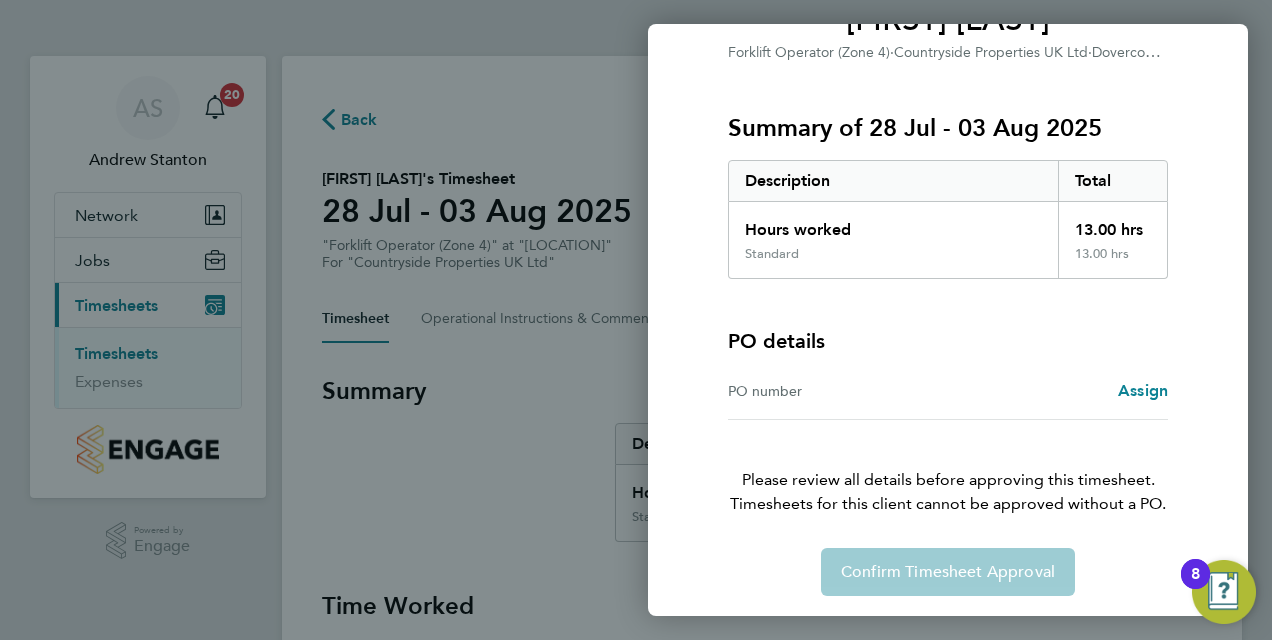 click on "Please review all details before approving this timesheet.   Timesheets for this client cannot be approved without a PO." 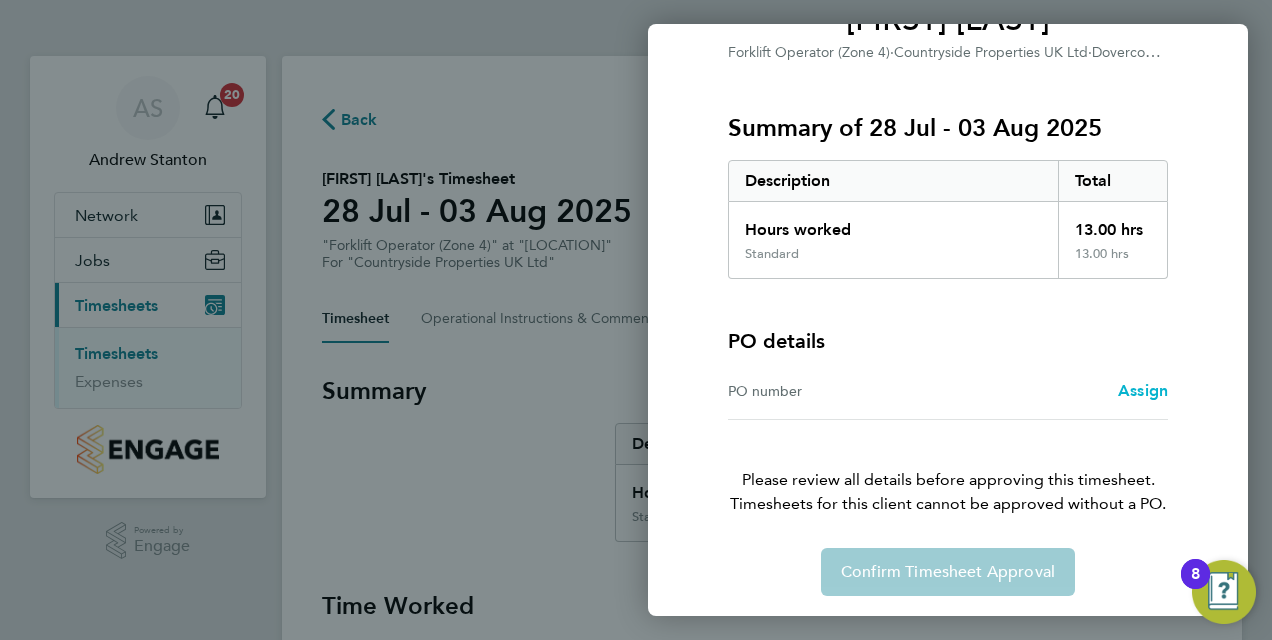 click on "Assign" at bounding box center (1143, 390) 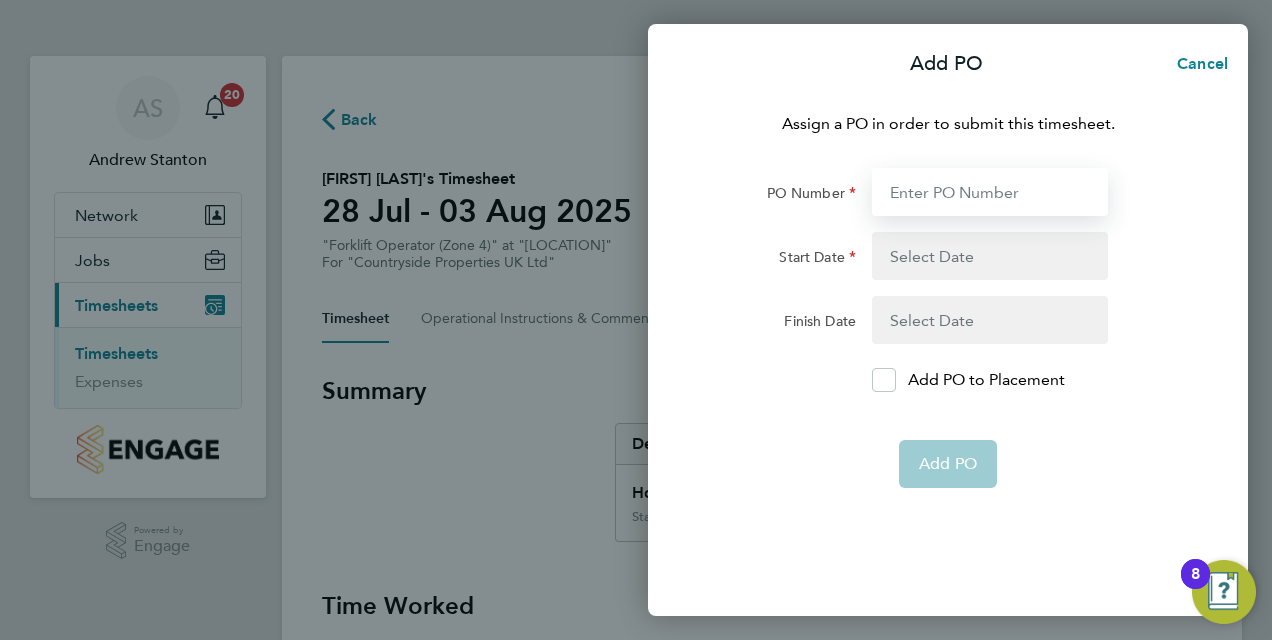 click on "PO Number" at bounding box center [990, 192] 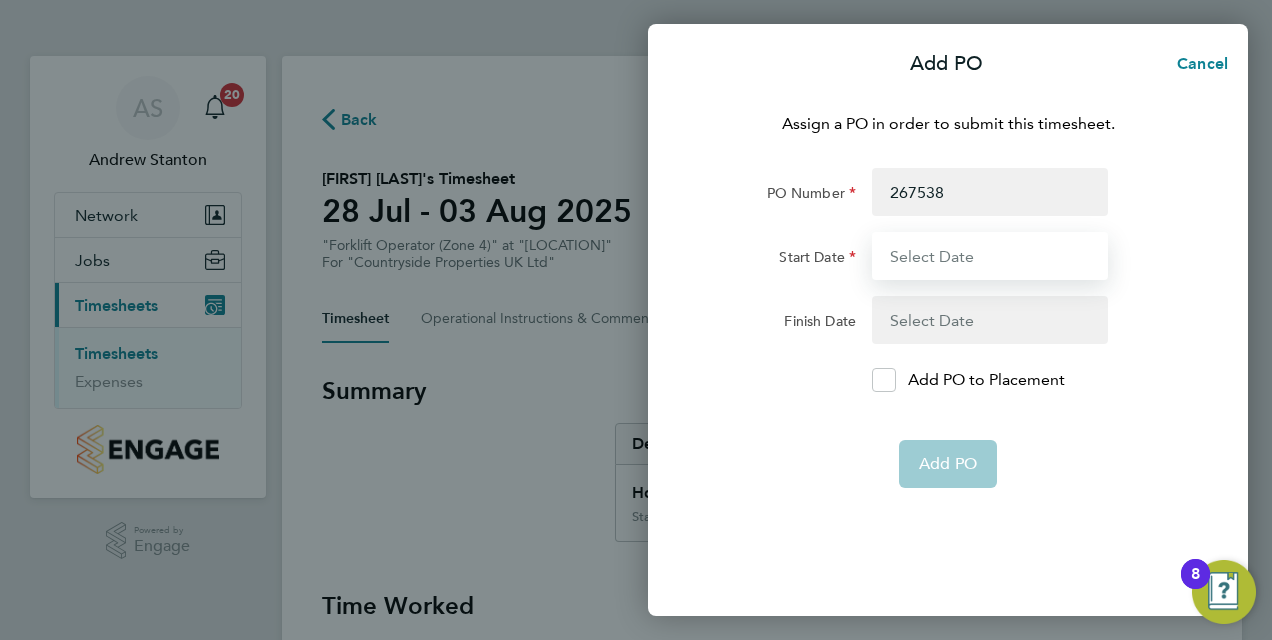 type on "19 May 25" 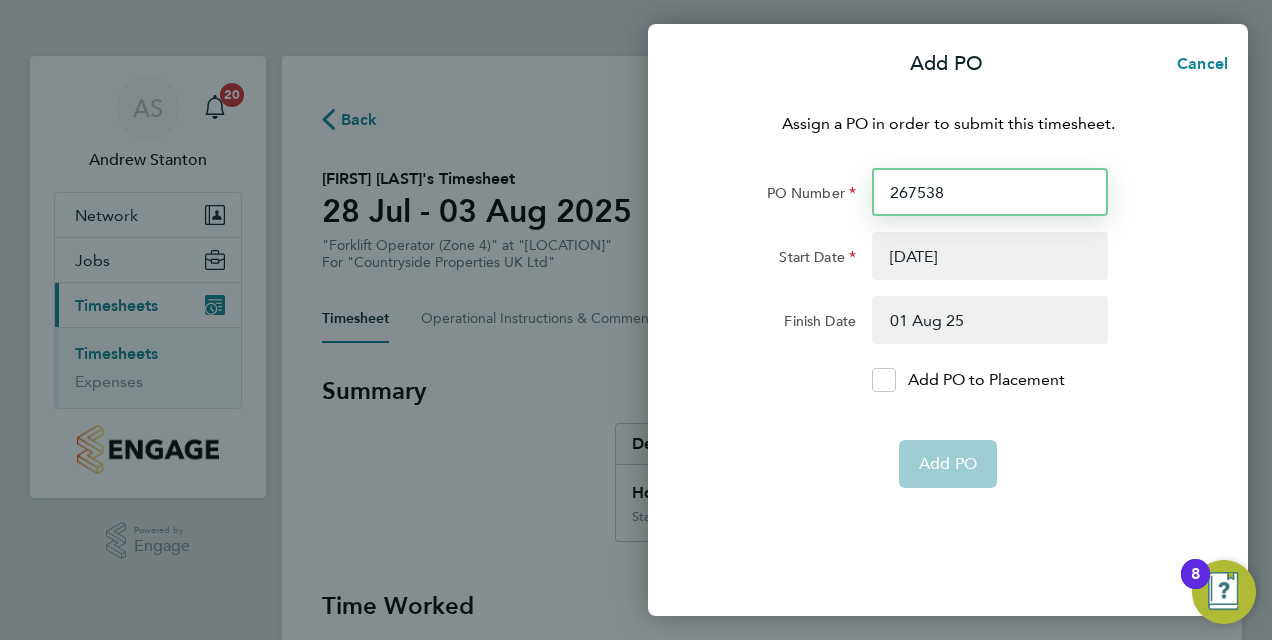 type on "28 Sep 25" 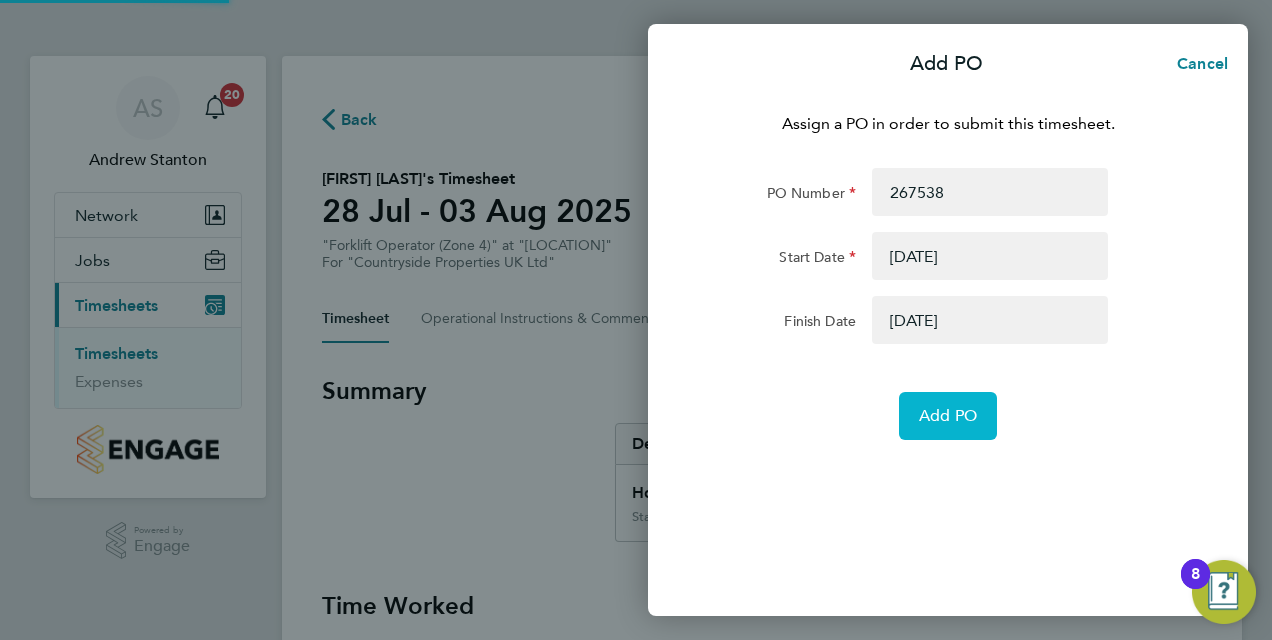 click on "Add PO" 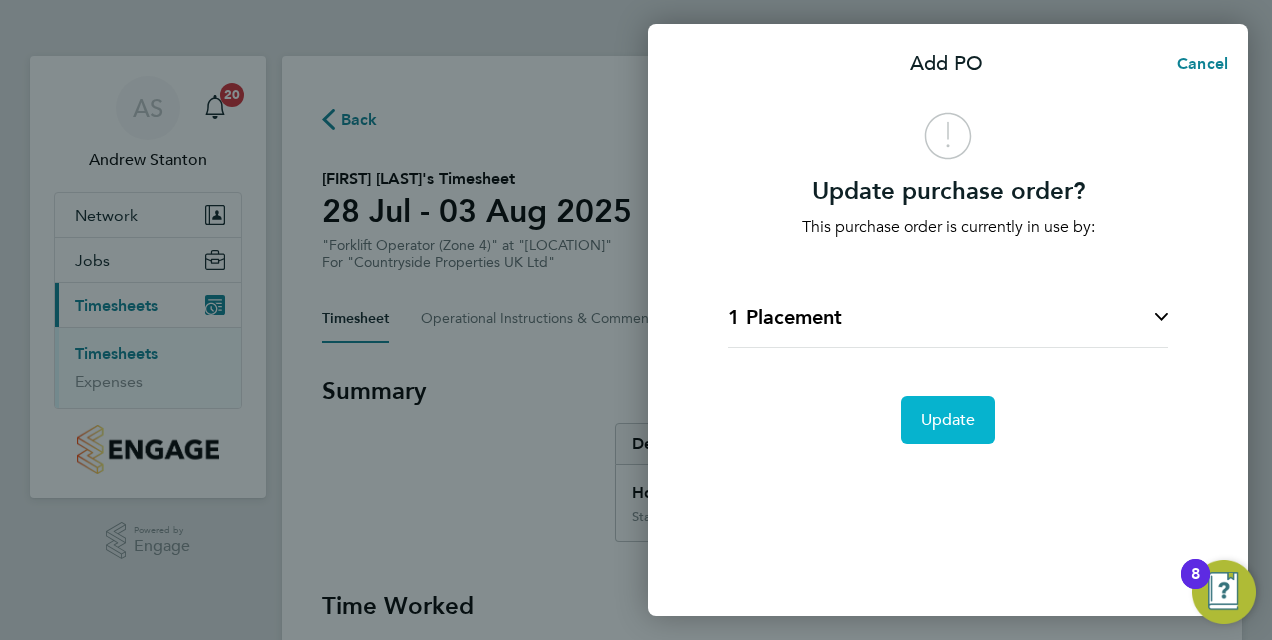 click on "Update" 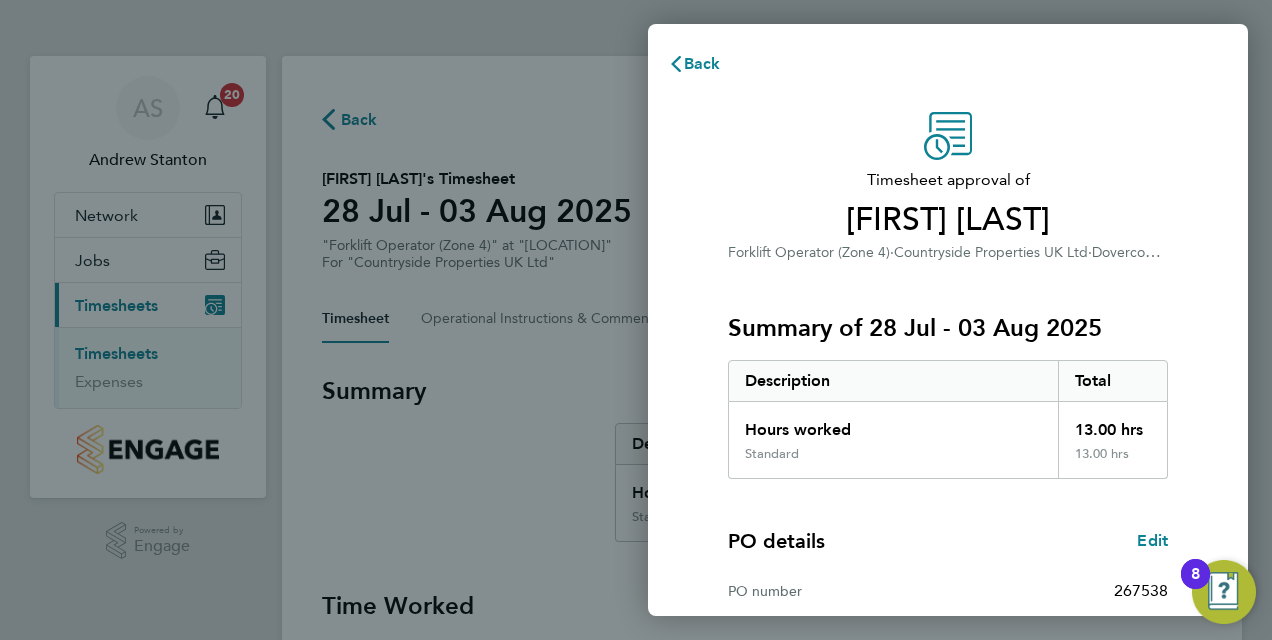 click on "Timesheet approval of   Jason O'Reilly   Forklift Operator (Zone 4)   ·   Countryside Properties UK Ltd   ·   Dovercourt Road   Summary of 28 Jul - 03 Aug 2025   Description   Total   Hours worked   13.00 hrs   Standard   13.00 hrs  PO details  Edit   PO number   267538   Start date   19 May 2025   Finish date   28 Sep 2025   Please review all details before approving this timesheet.   Timesheets for this client cannot be approved without a PO.   Confirm Timesheet Approval" 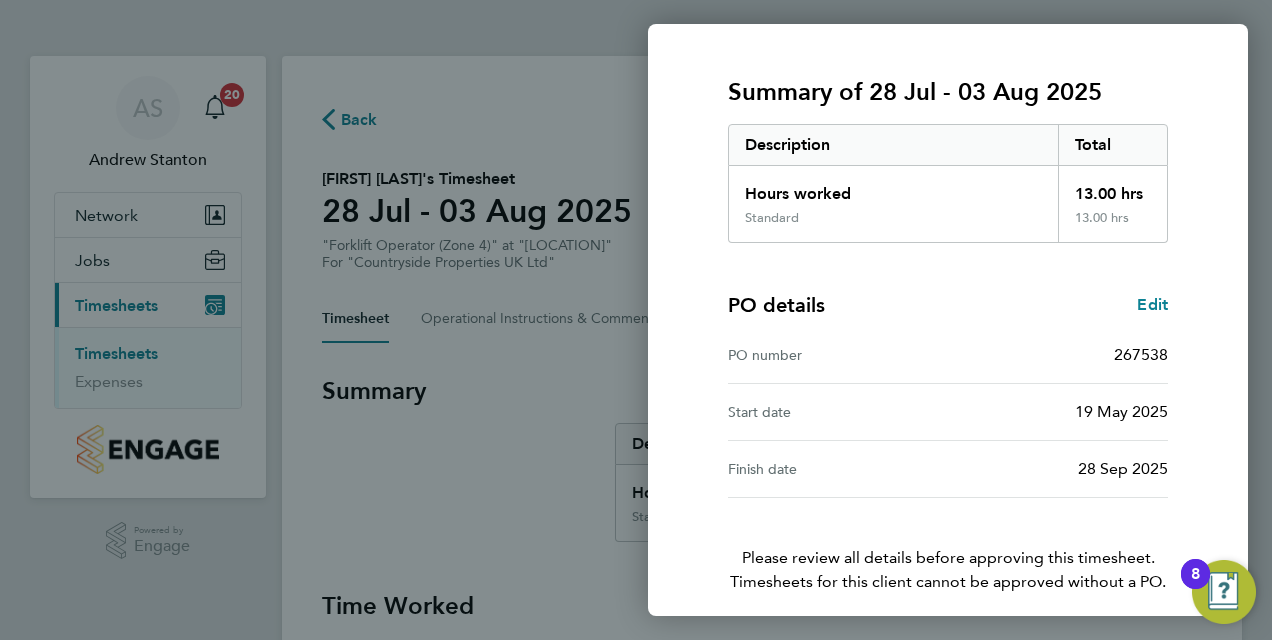 scroll, scrollTop: 316, scrollLeft: 0, axis: vertical 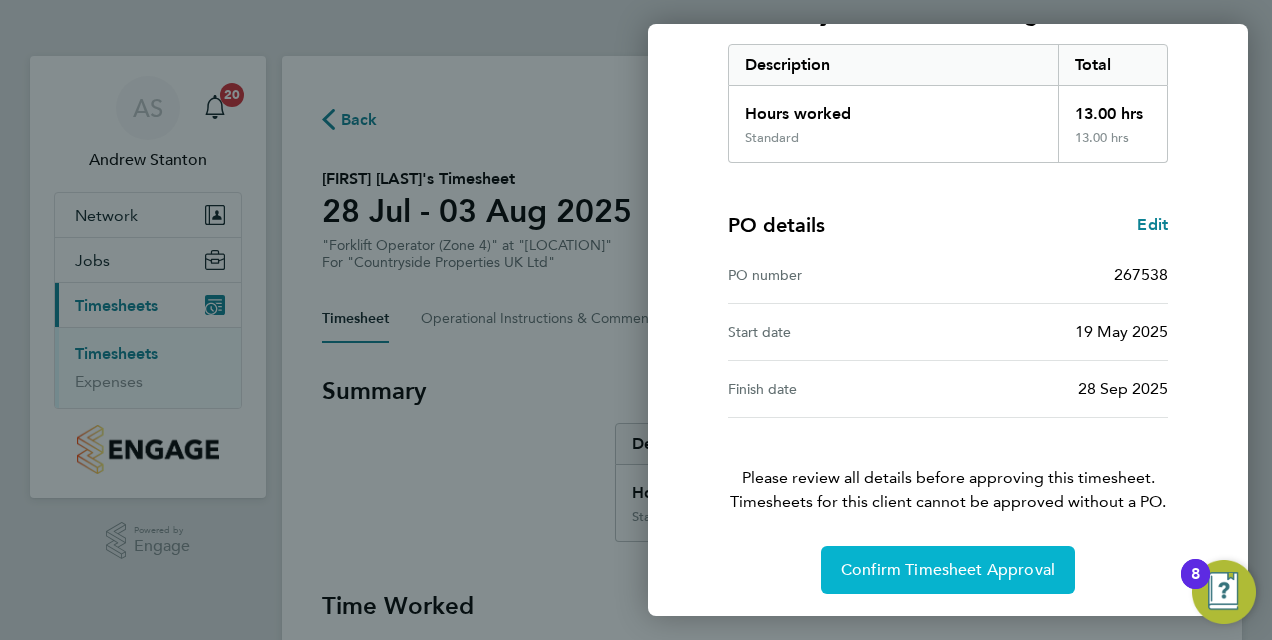 click on "Confirm Timesheet Approval" 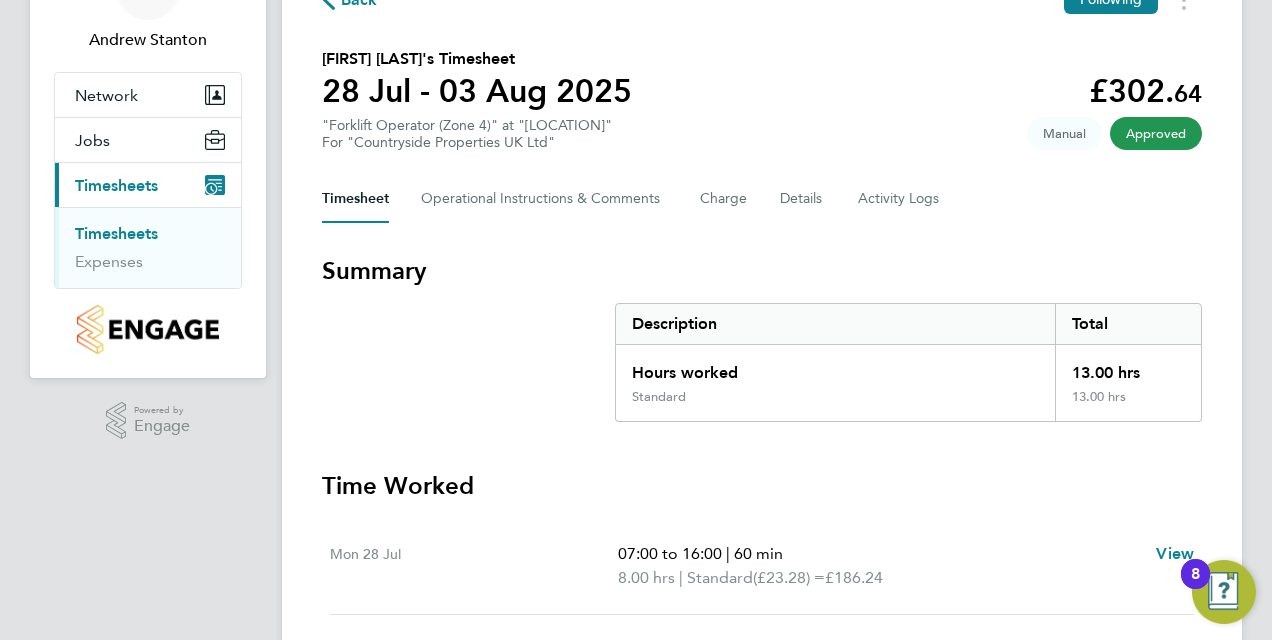click on "AS   Andrew Stanton   Notifications
20   Applications:   Network
Team Members   Sites   Jobs
Vacancies   Placements   Current page:   Timesheets
Timesheets   Expenses
.st0{fill:#C0C1C2;}
Powered by Engage
Back  Following
Jason O'Reilly's Timesheet   28 Jul - 03 Aug 2025   £302. 64  "Forklift Operator (Zone 4)" at "Dovercourt Road"  For "Countryside Properties UK Ltd"  Approved   Manual   Timesheet   Operational Instructions & Comments   Charge   Details   Activity Logs   Summary   Description   Total   Hours worked   13.00 hrs   Standard   13.00 hrs   Time Worked   Mon 28 Jul   07:00 to 16:00   |   60 min   8.00 hrs   |   Standard   (£23.28) =   £186.24   View   Tue 29 Jul   07:00 to 13:00   |   60 min   5.00 hrs   |   Standard   (£23.28) =   £116.40   View   Wed 30 Jul   –   Thu 31 Jul   –   Fri 01 Aug   –   Sat 02 Aug   –" at bounding box center [636, 518] 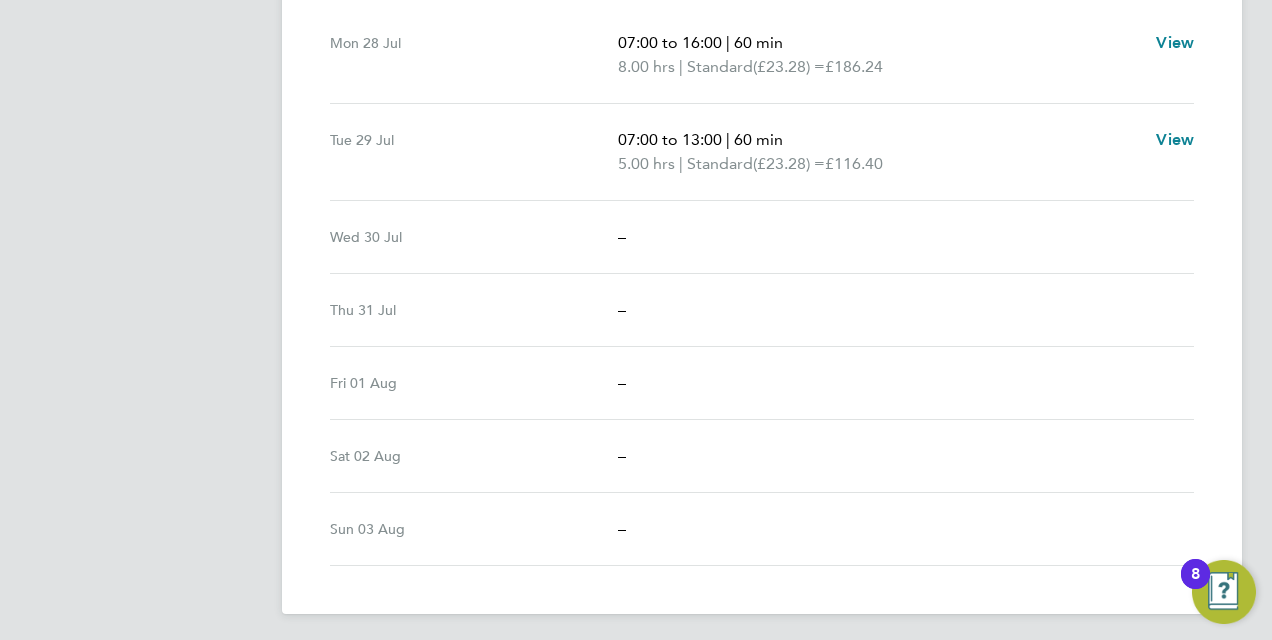 scroll, scrollTop: 633, scrollLeft: 0, axis: vertical 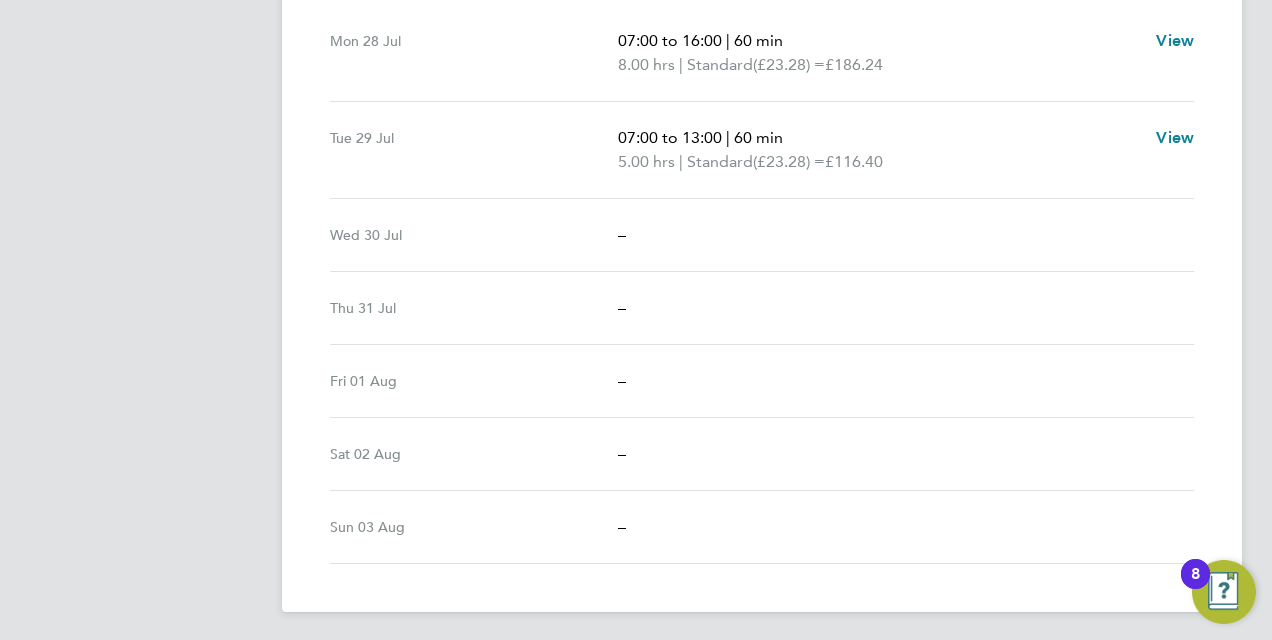 click on "AS   Andrew Stanton   Notifications
20   Applications:   Network
Team Members   Sites   Jobs
Vacancies   Placements   Current page:   Timesheets
Timesheets   Expenses
.st0{fill:#C0C1C2;}
Powered by Engage
Back  Following
Jason O'Reilly's Timesheet   28 Jul - 03 Aug 2025   £302. 64  "Forklift Operator (Zone 4)" at "Dovercourt Road"  For "Countryside Properties UK Ltd"  Approved   Manual   Timesheet   Operational Instructions & Comments   Charge   Details   Activity Logs   Summary   Description   Total   Hours worked   13.00 hrs   Standard   13.00 hrs   Time Worked   Mon 28 Jul   07:00 to 16:00   |   60 min   8.00 hrs   |   Standard   (£23.28) =   £186.24   View   Tue 29 Jul   07:00 to 13:00   |   60 min   5.00 hrs   |   Standard   (£23.28) =   £116.40   View   Wed 30 Jul   –   Thu 31 Jul   –   Fri 01 Aug   –   Sat 02 Aug   –   –" at bounding box center [636, 5] 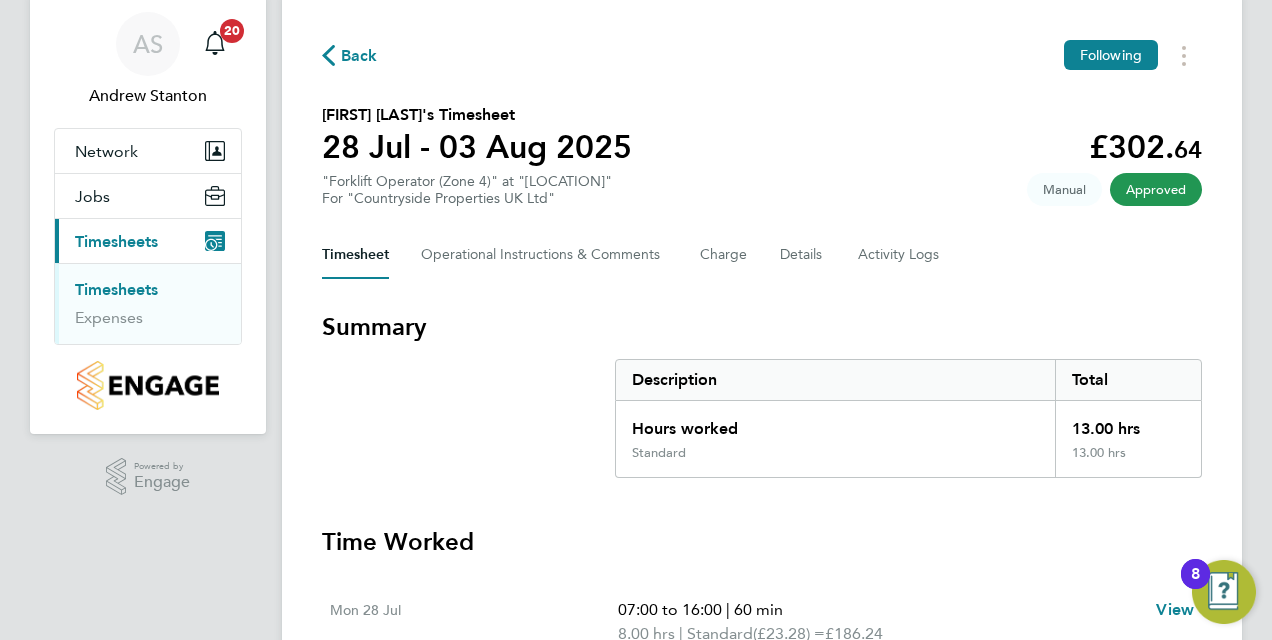 scroll, scrollTop: 0, scrollLeft: 0, axis: both 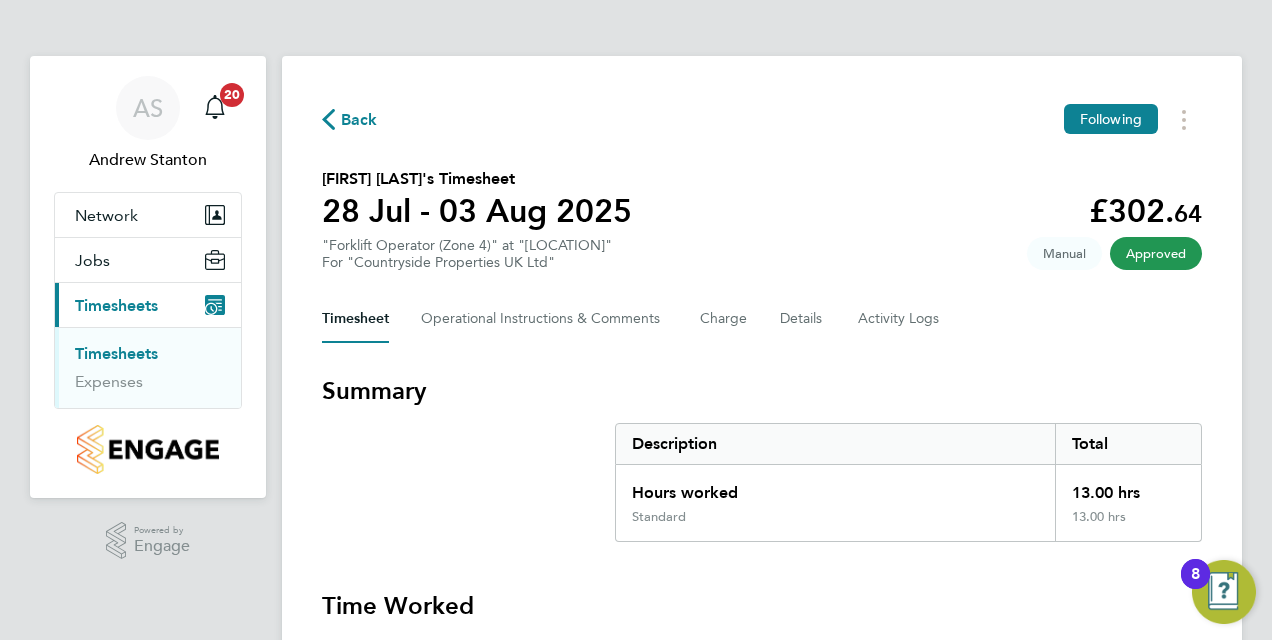 click on "Timesheets" at bounding box center [116, 353] 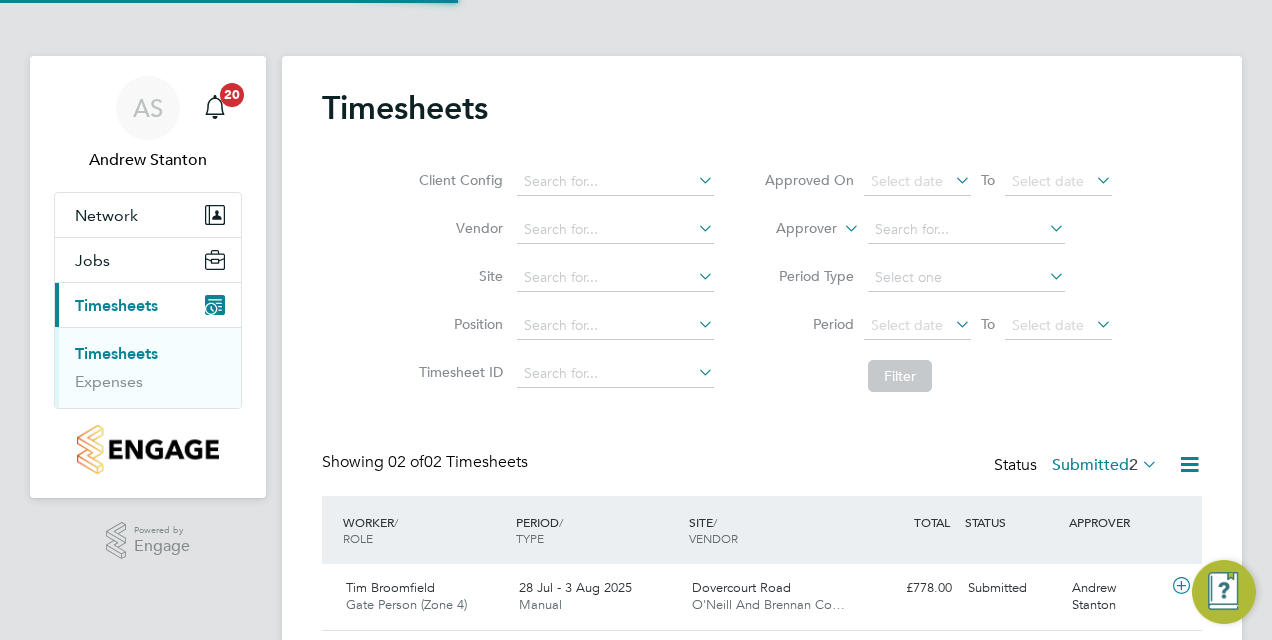 scroll, scrollTop: 10, scrollLeft: 10, axis: both 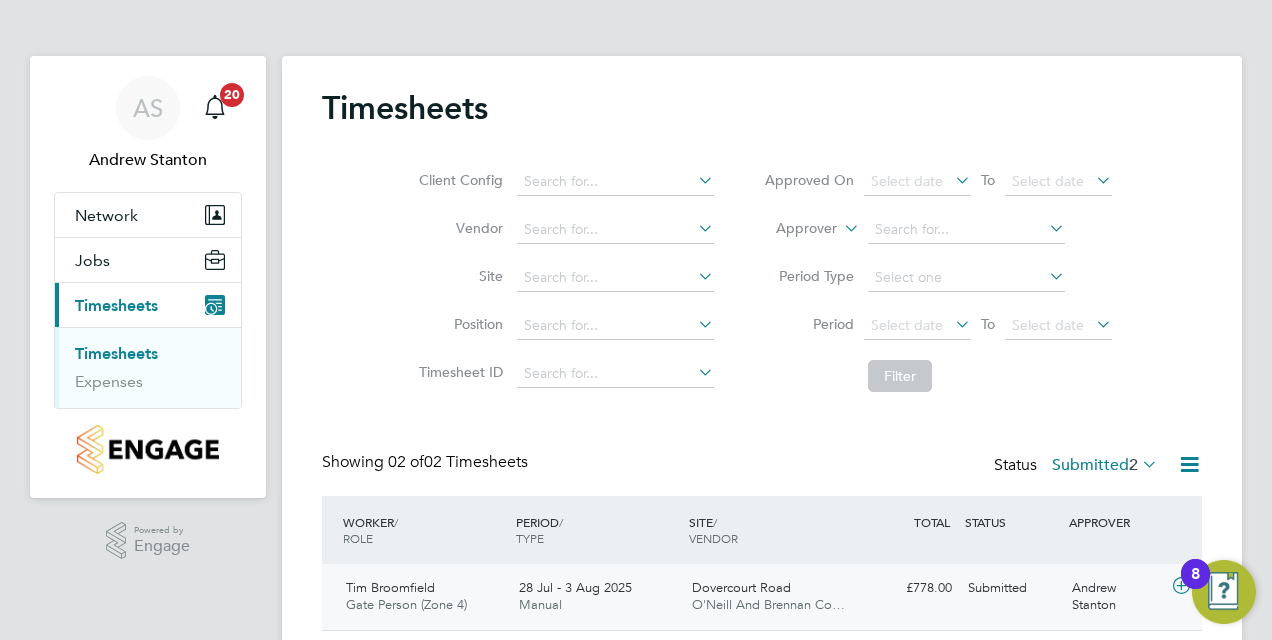 click 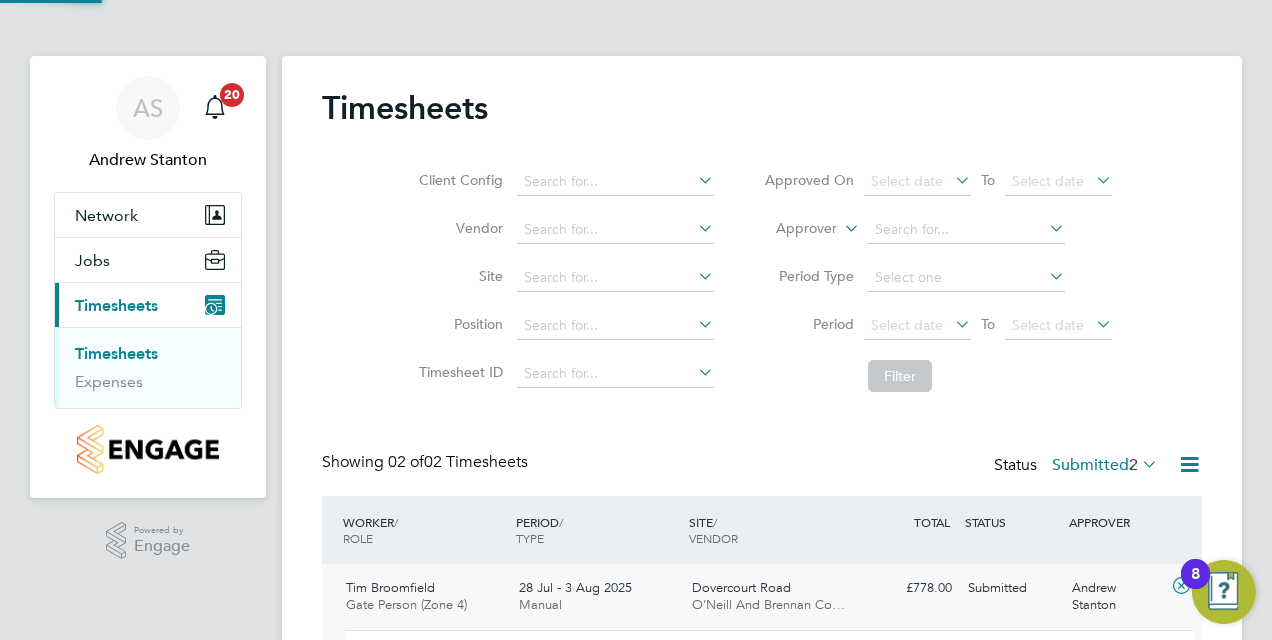 scroll, scrollTop: 10, scrollLeft: 10, axis: both 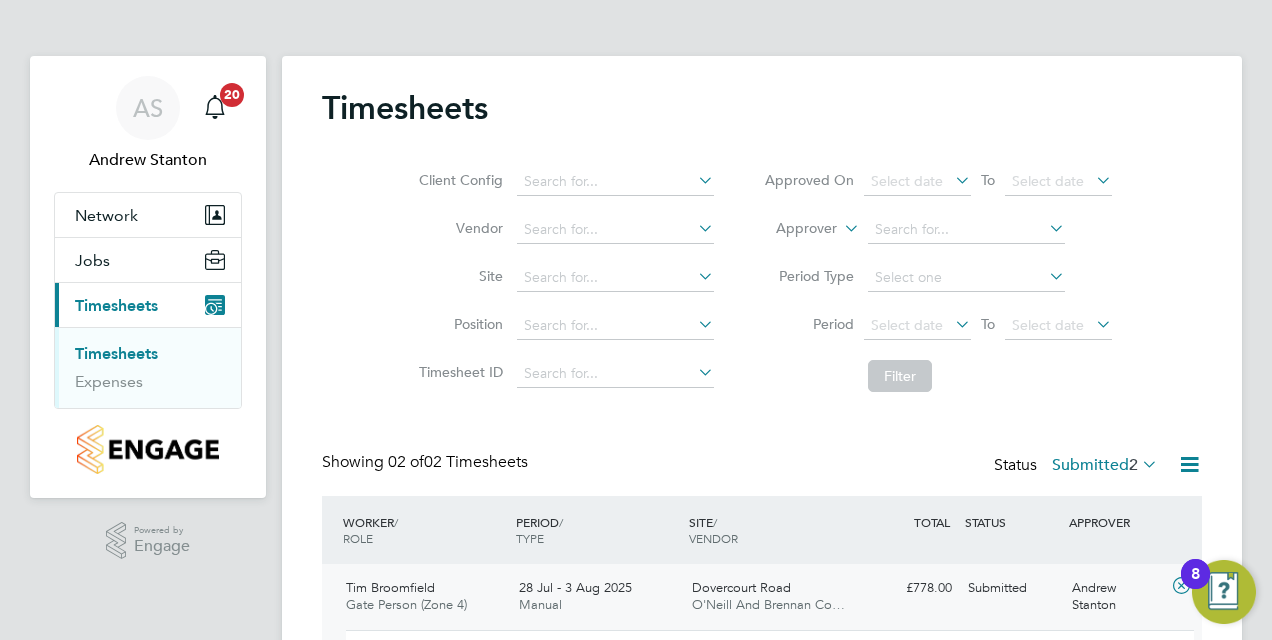 drag, startPoint x: 740, startPoint y: 593, endPoint x: 686, endPoint y: 588, distance: 54.230988 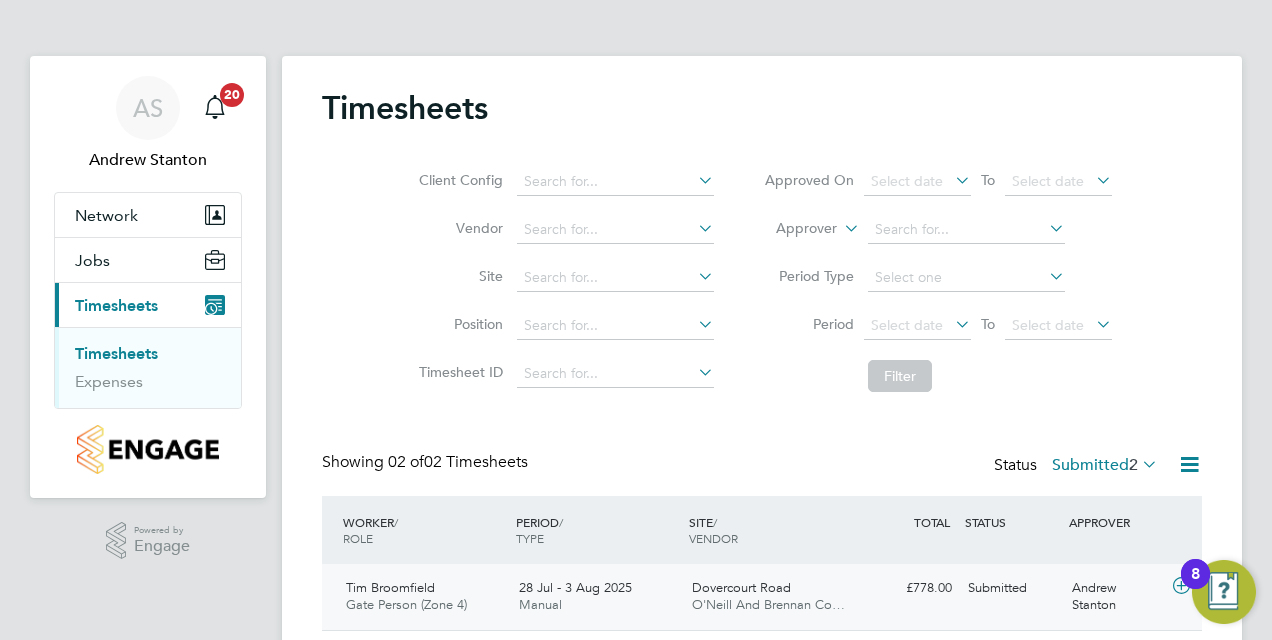 click on "Tim Broomfield" 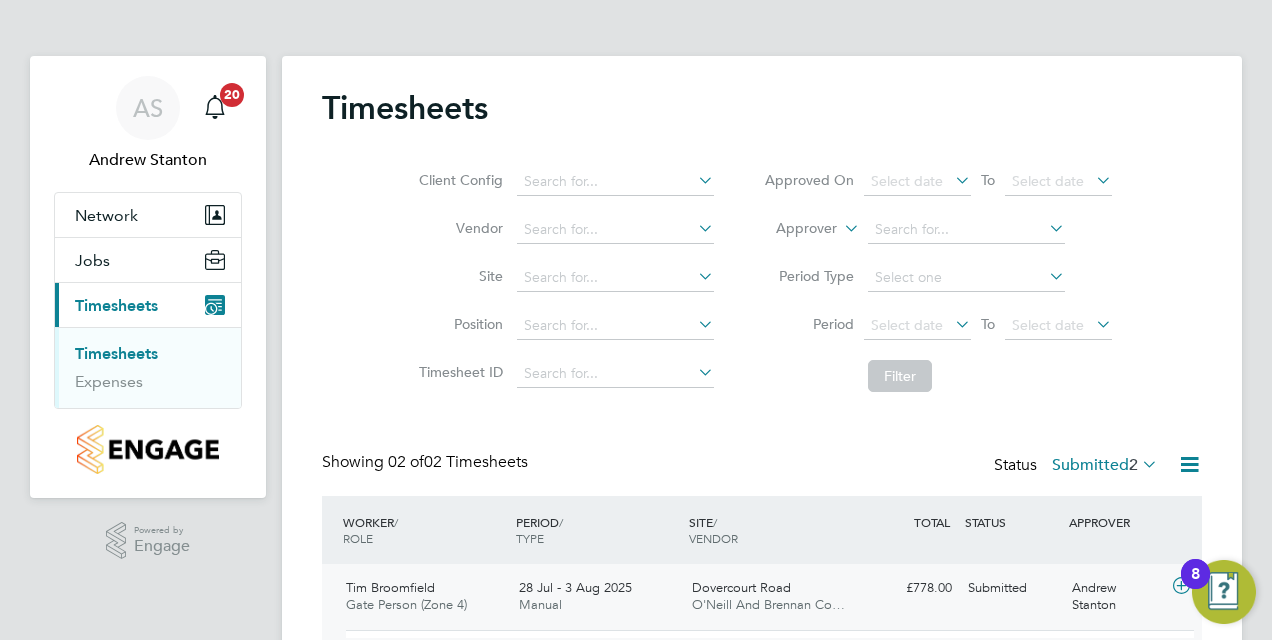 scroll, scrollTop: 10, scrollLeft: 10, axis: both 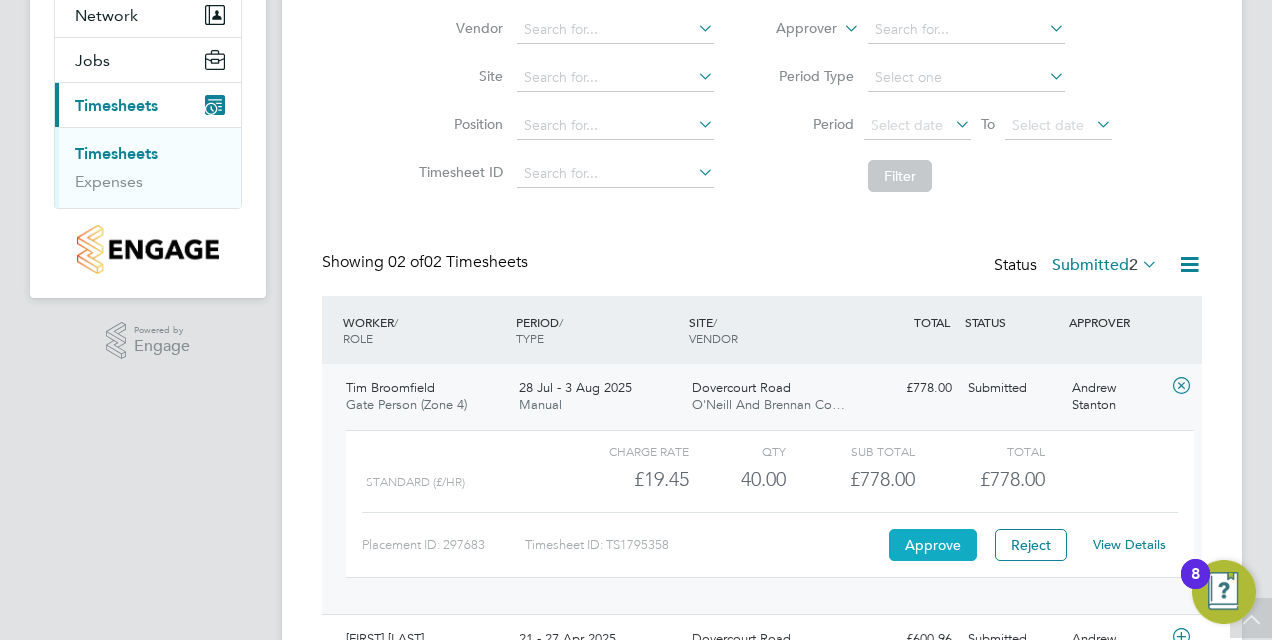 click on "Approve" 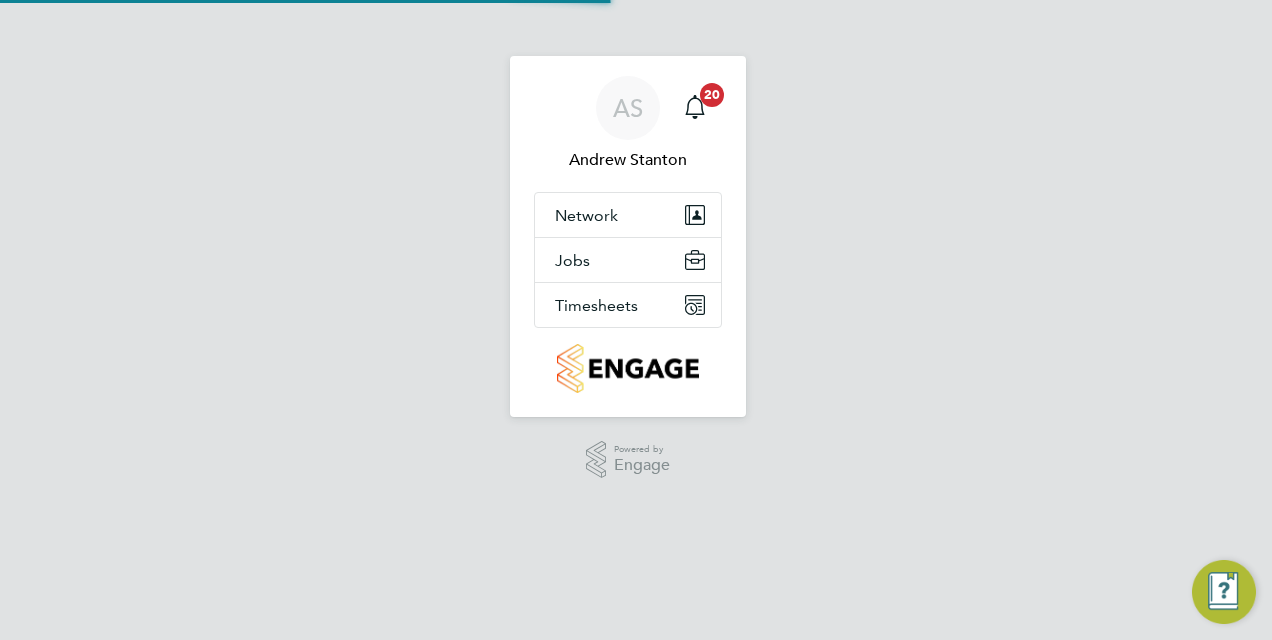 scroll, scrollTop: 0, scrollLeft: 0, axis: both 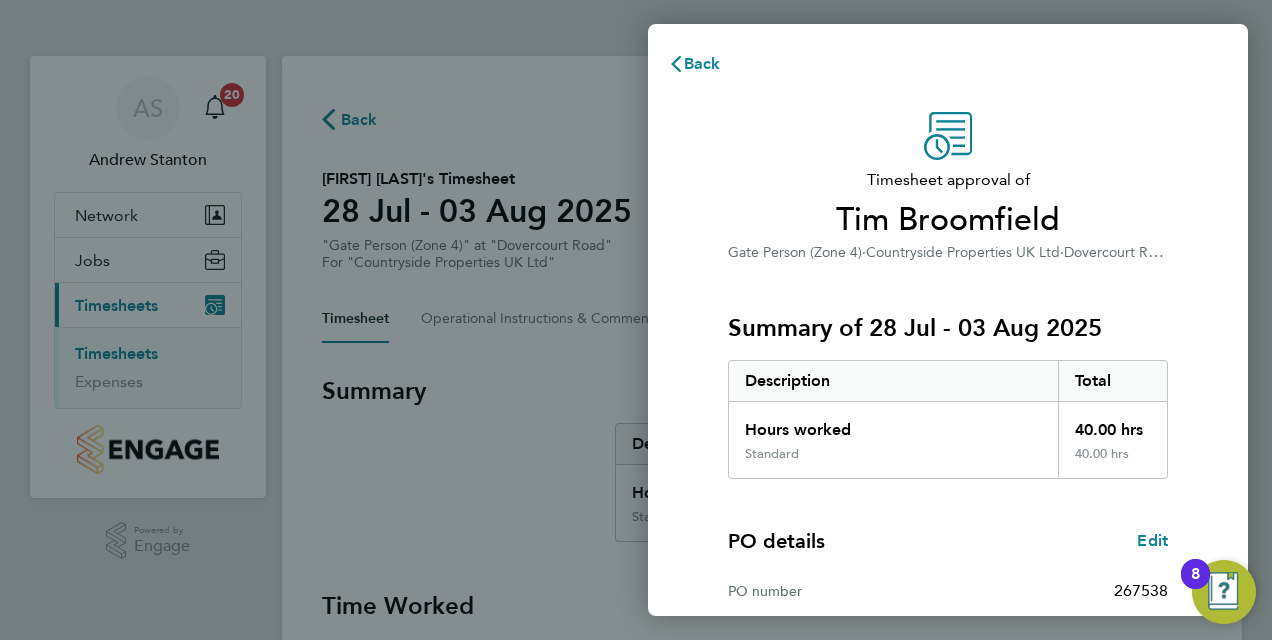 type 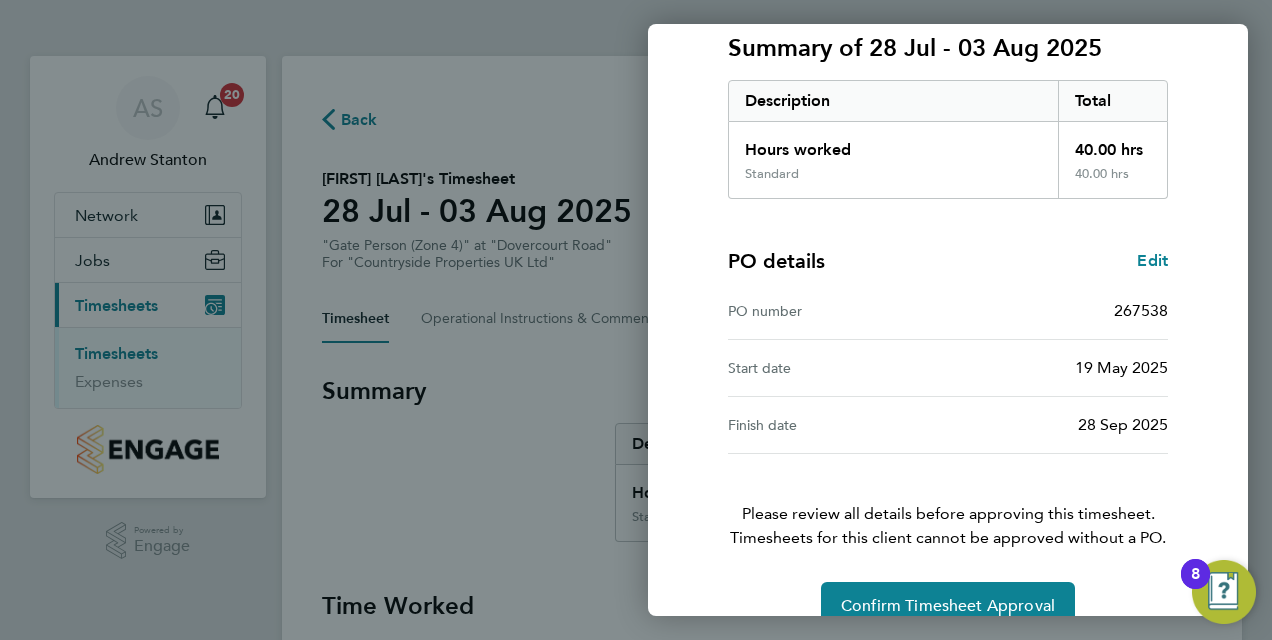 scroll, scrollTop: 316, scrollLeft: 0, axis: vertical 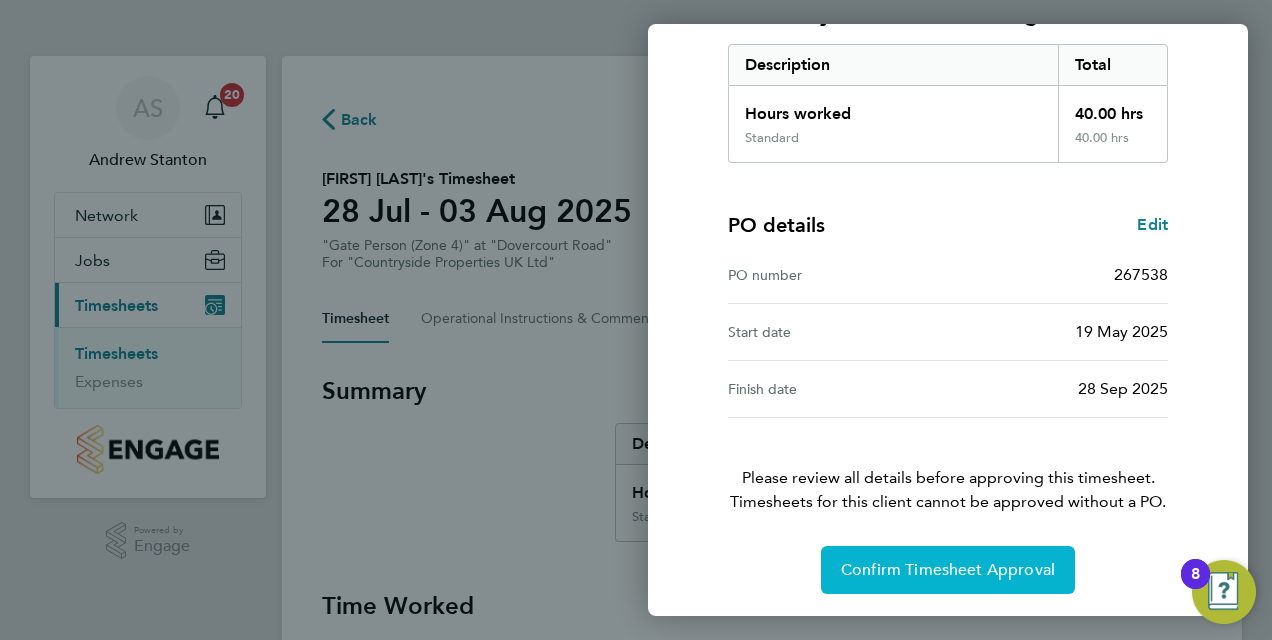 click on "Confirm Timesheet Approval" 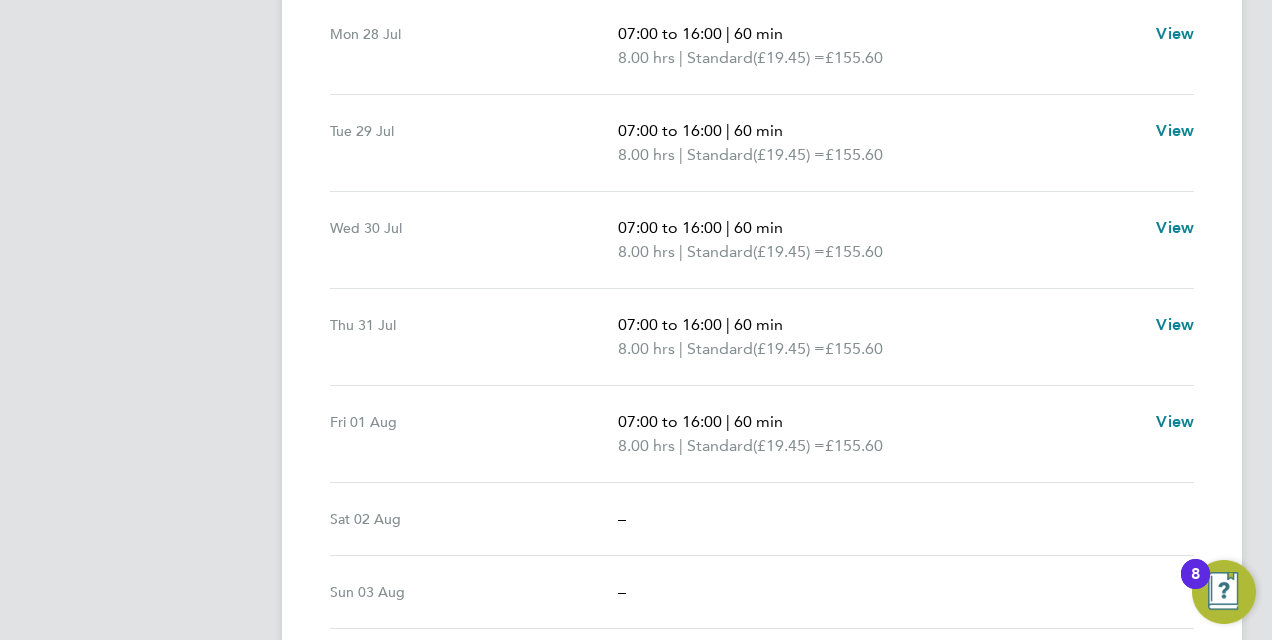 scroll, scrollTop: 680, scrollLeft: 0, axis: vertical 